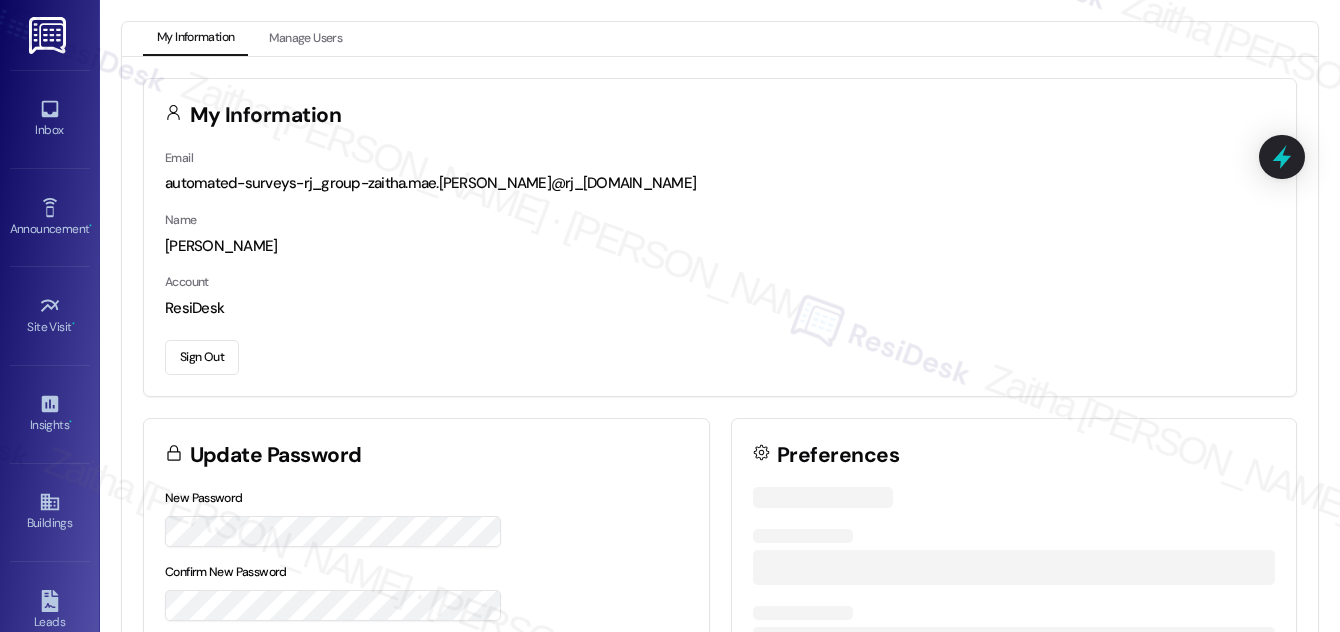 scroll, scrollTop: 0, scrollLeft: 0, axis: both 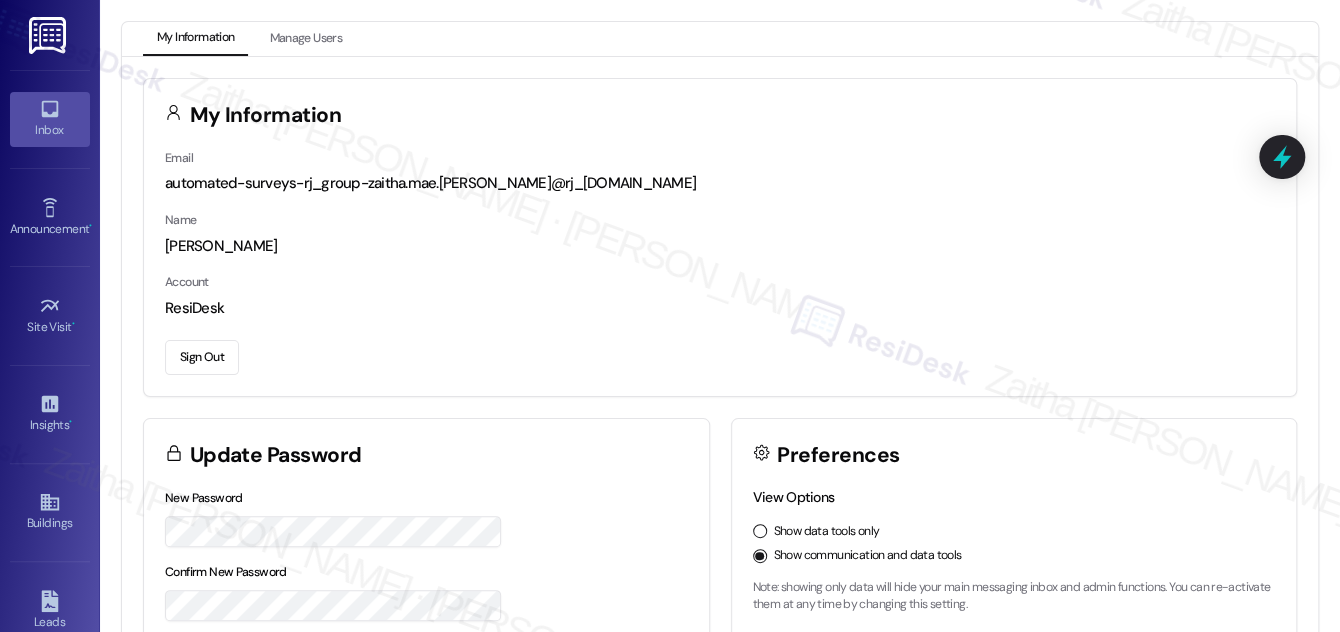click 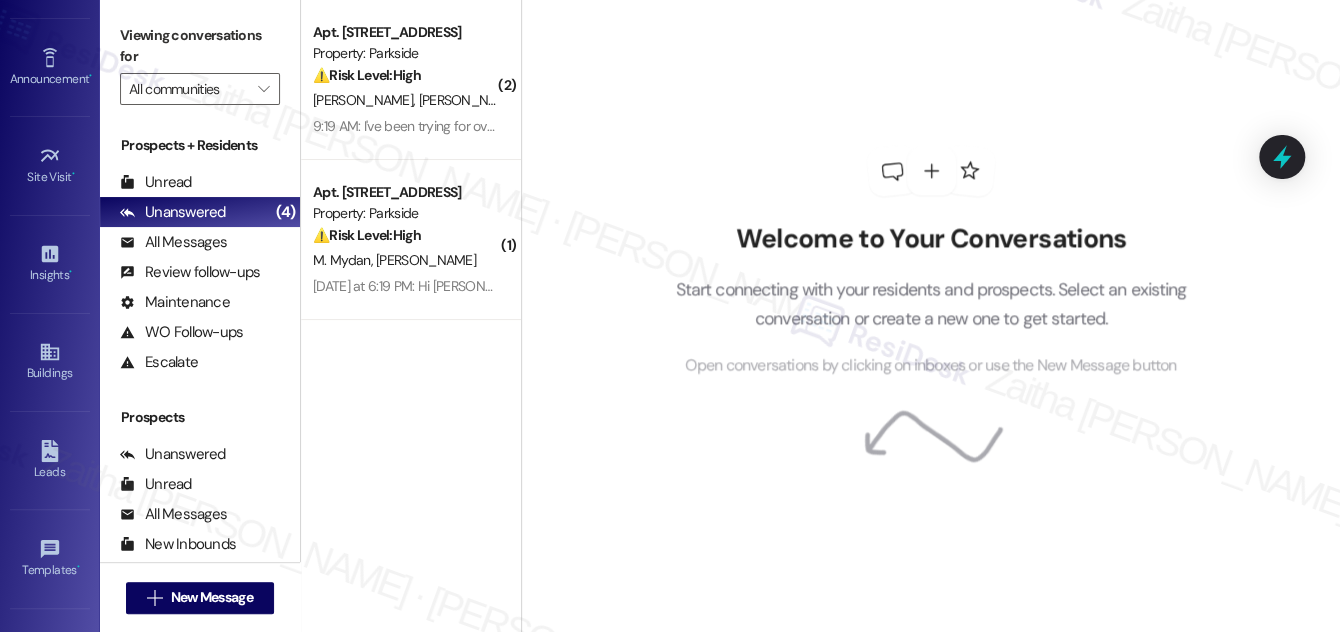 scroll, scrollTop: 314, scrollLeft: 0, axis: vertical 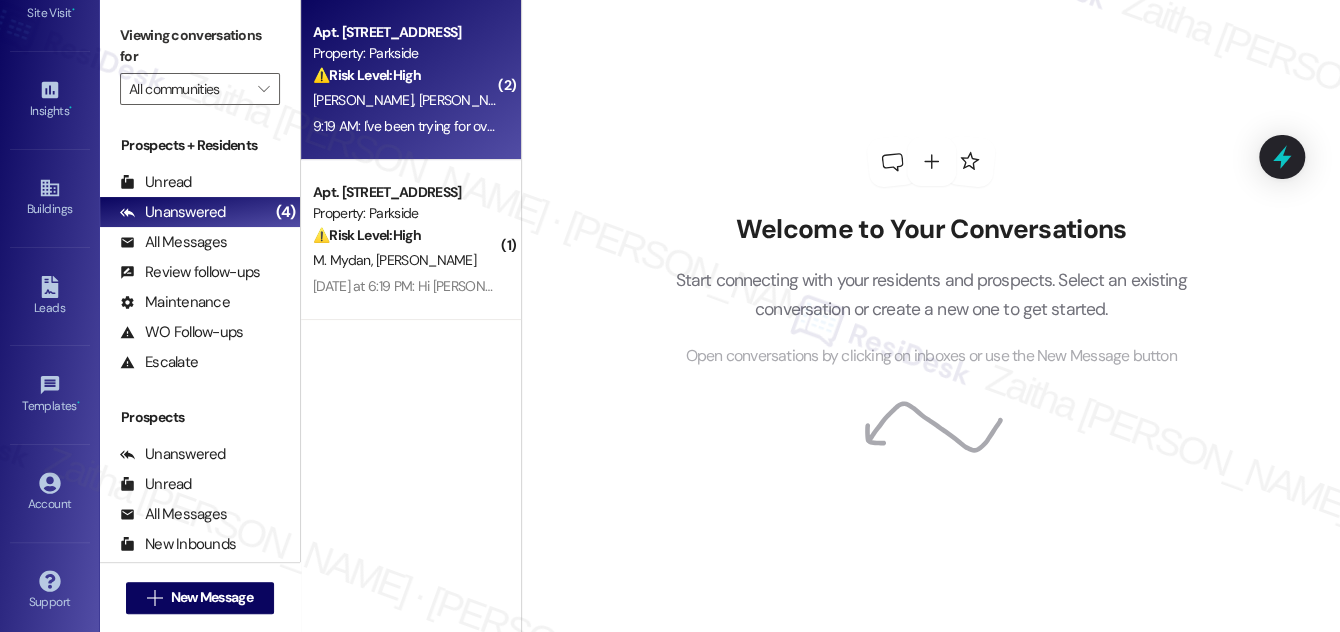click on "⚠️  Risk Level:  High The resident expresses desperation about a delinquency notice and potential eviction, indicating a financial concern and risk of housing instability. Their inability to access the letter and repeated unsuccessful attempts to resolve the issue elevate the urgency." at bounding box center (405, 75) 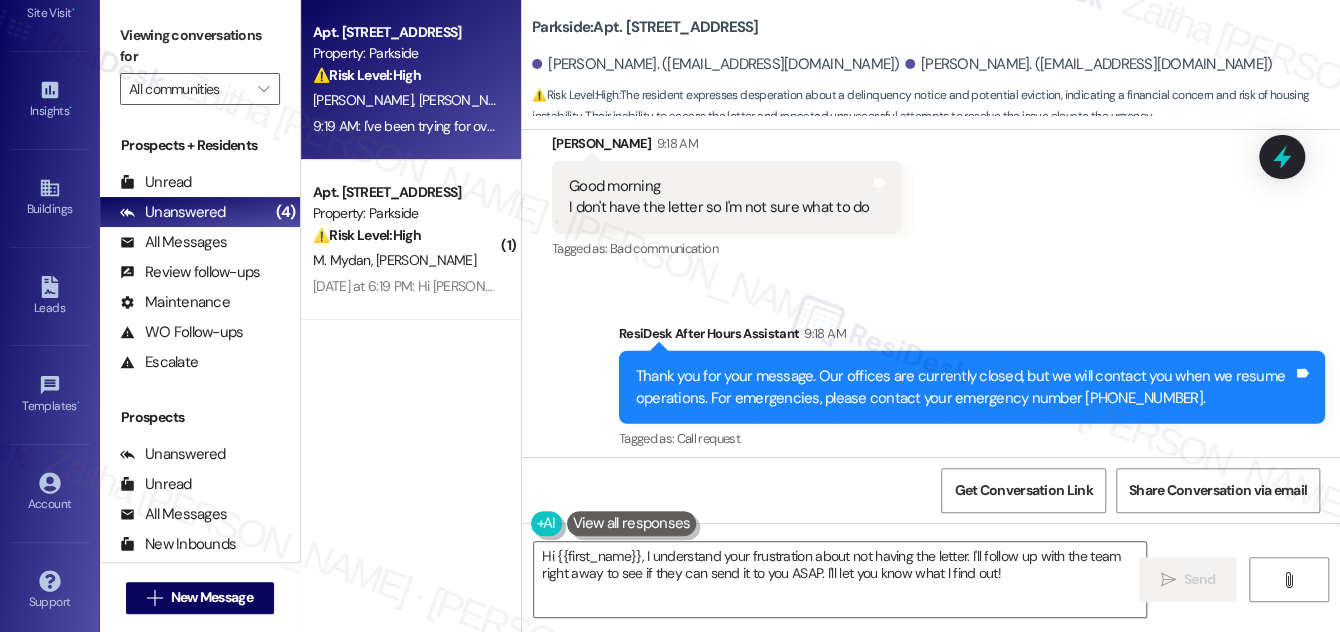 scroll, scrollTop: 10055, scrollLeft: 0, axis: vertical 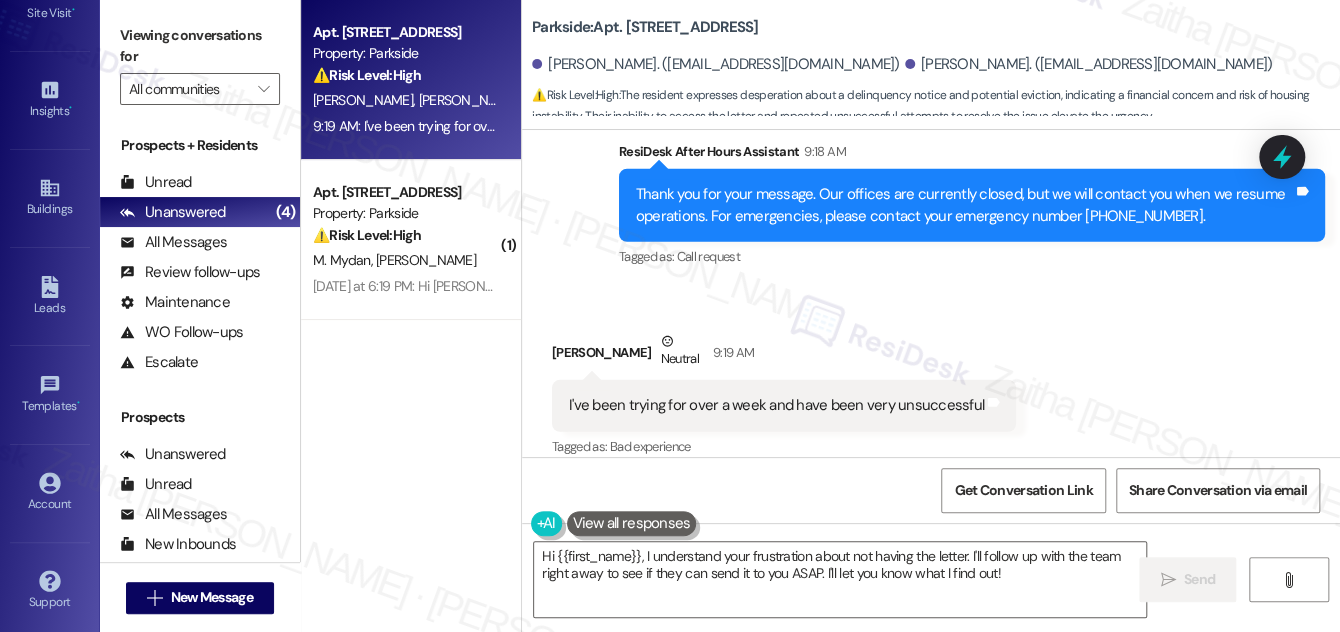 click on "[PERSON_NAME]   Neutral 9:19 AM" at bounding box center (784, 355) 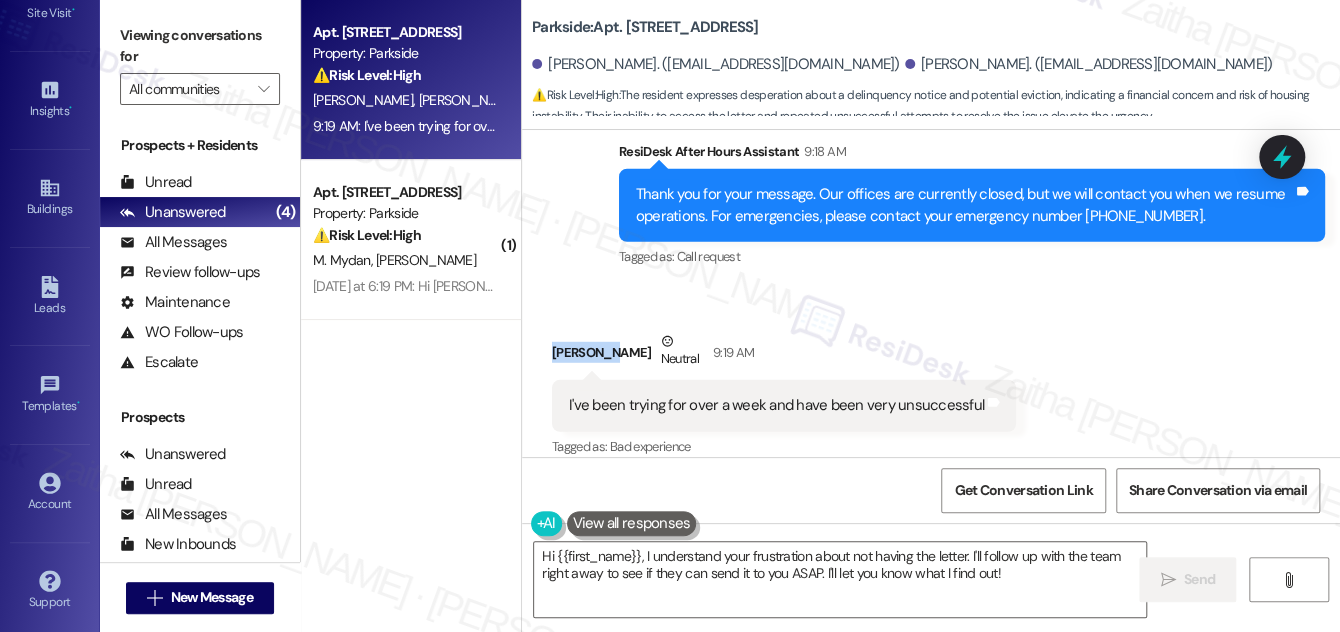 click on "[PERSON_NAME]   Neutral 9:19 AM" at bounding box center [784, 355] 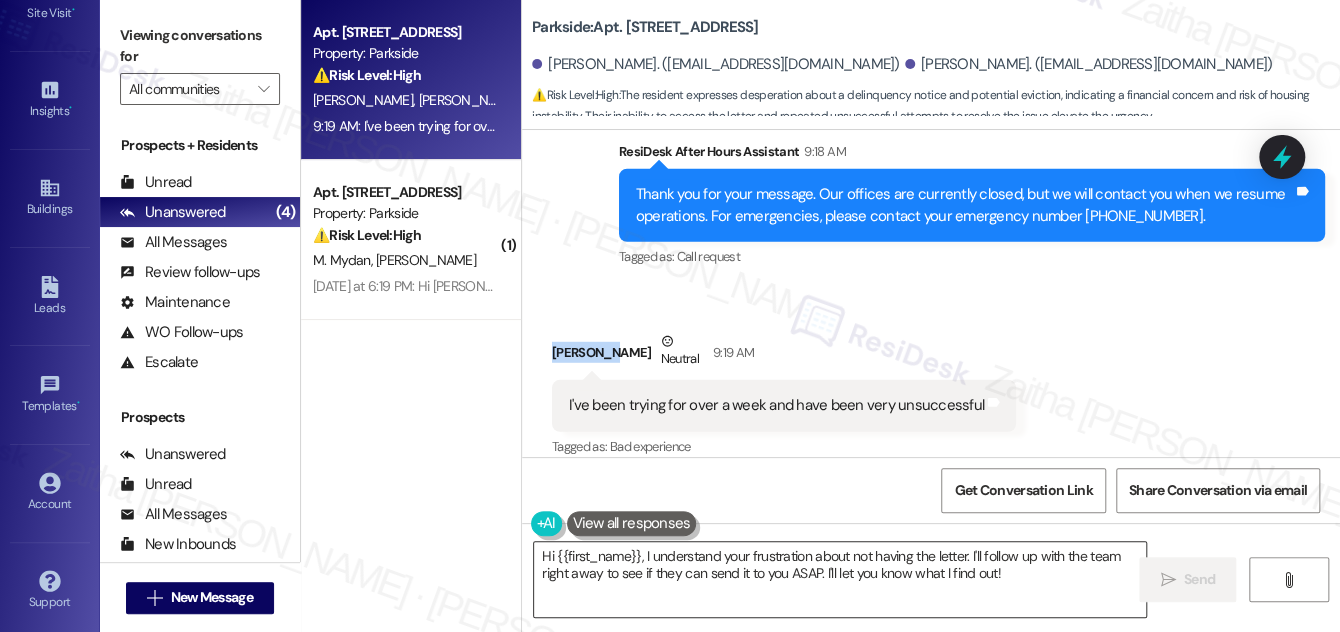 click on "Hi {{first_name}}, I understand your frustration about not having the letter. I'll follow up with the team right away to see if they can send it to you ASAP. I'll let you know what I find out!" at bounding box center (840, 579) 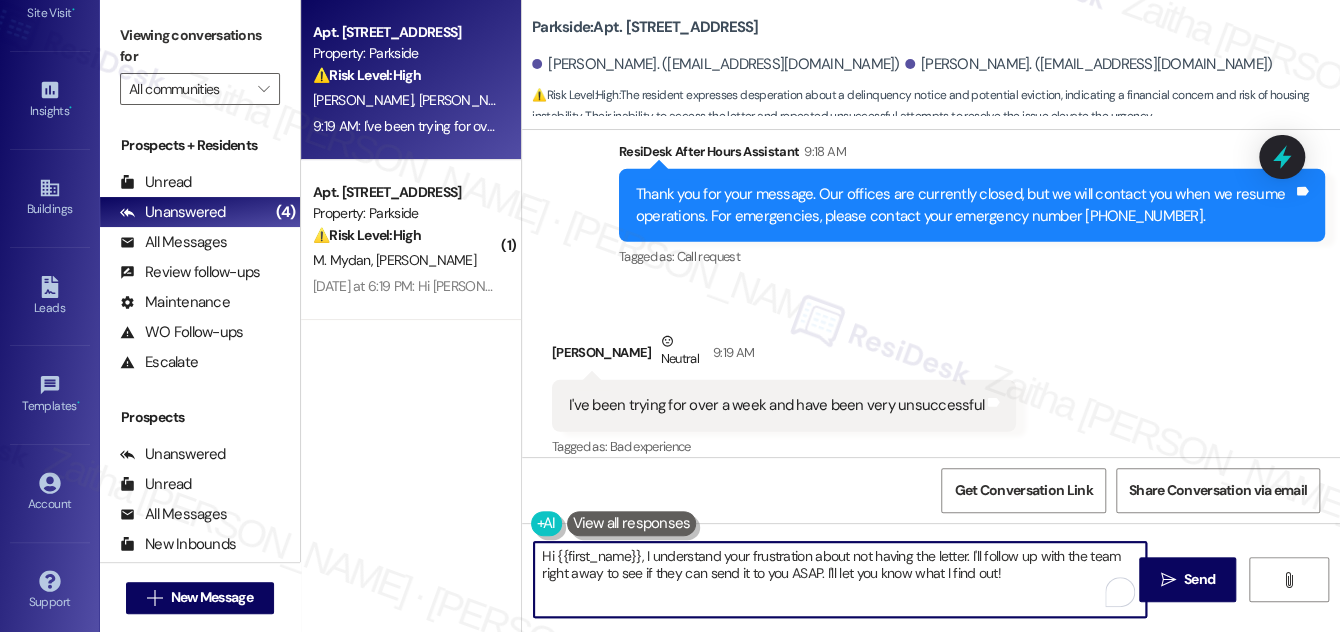 click on "Hi {{first_name}}, I understand your frustration about not having the letter. I'll follow up with the team right away to see if they can send it to you ASAP. I'll let you know what I find out!" at bounding box center (840, 579) 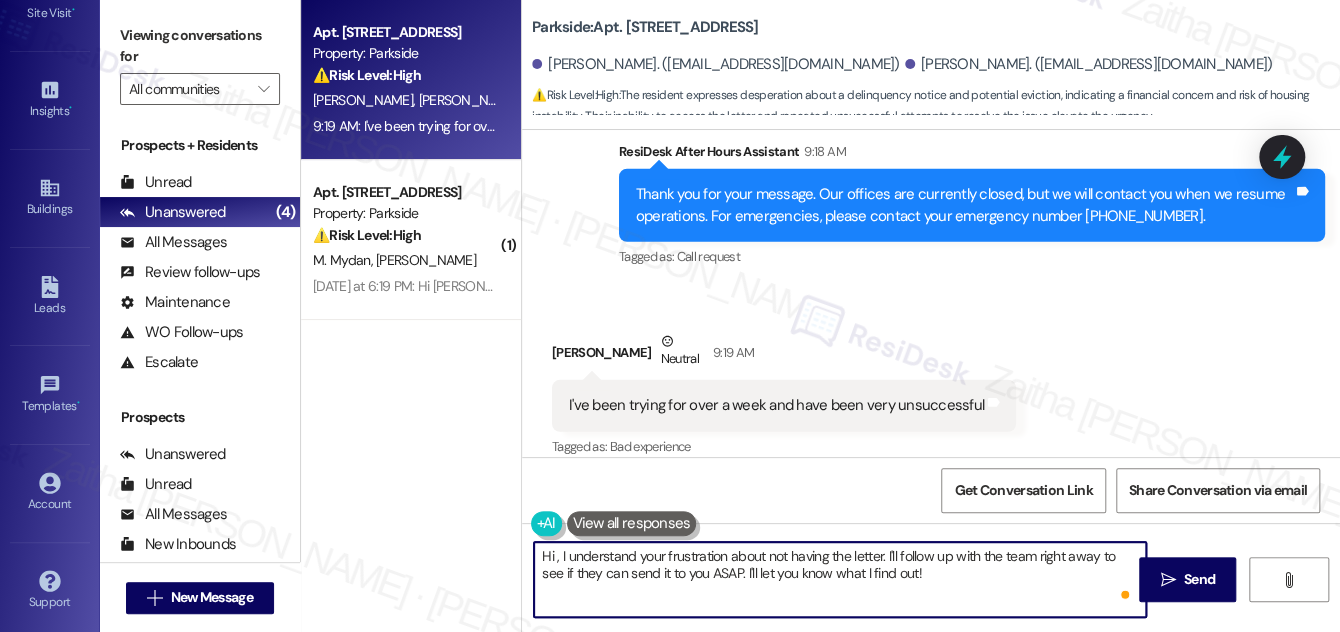 paste on "[PERSON_NAME]" 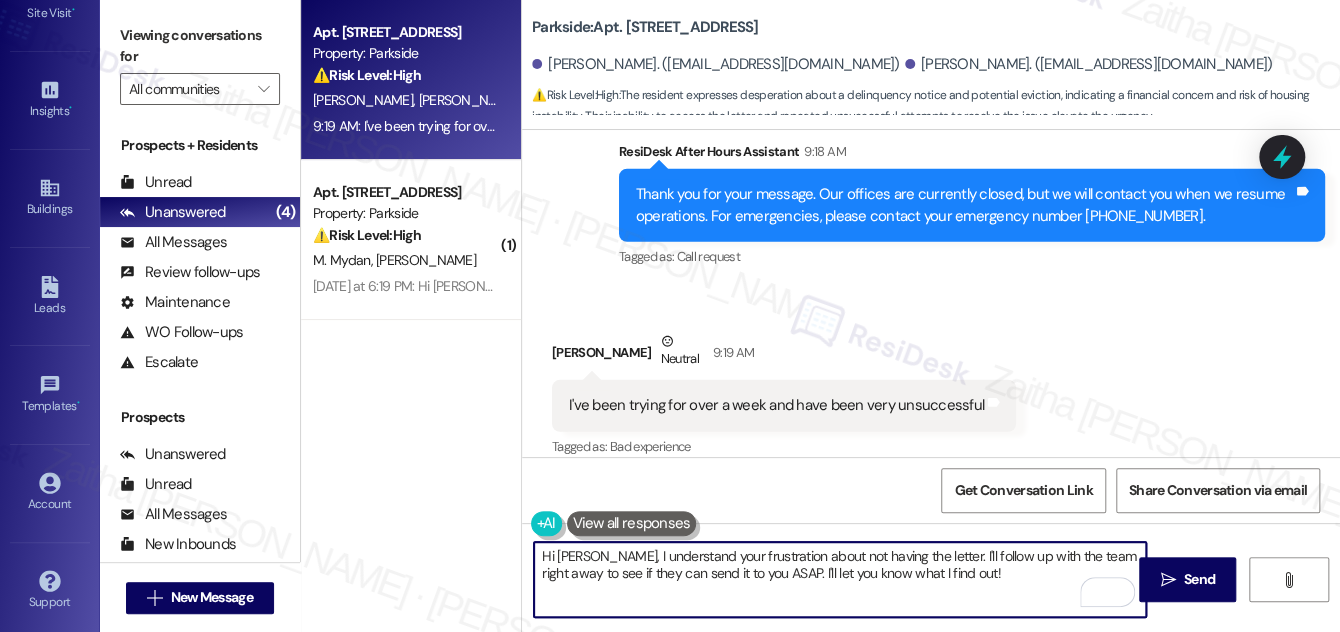 click on "Hi [PERSON_NAME], I understand your frustration about not having the letter. I'll follow up with the team right away to see if they can send it to you ASAP. I'll let you know what I find out!" at bounding box center [840, 579] 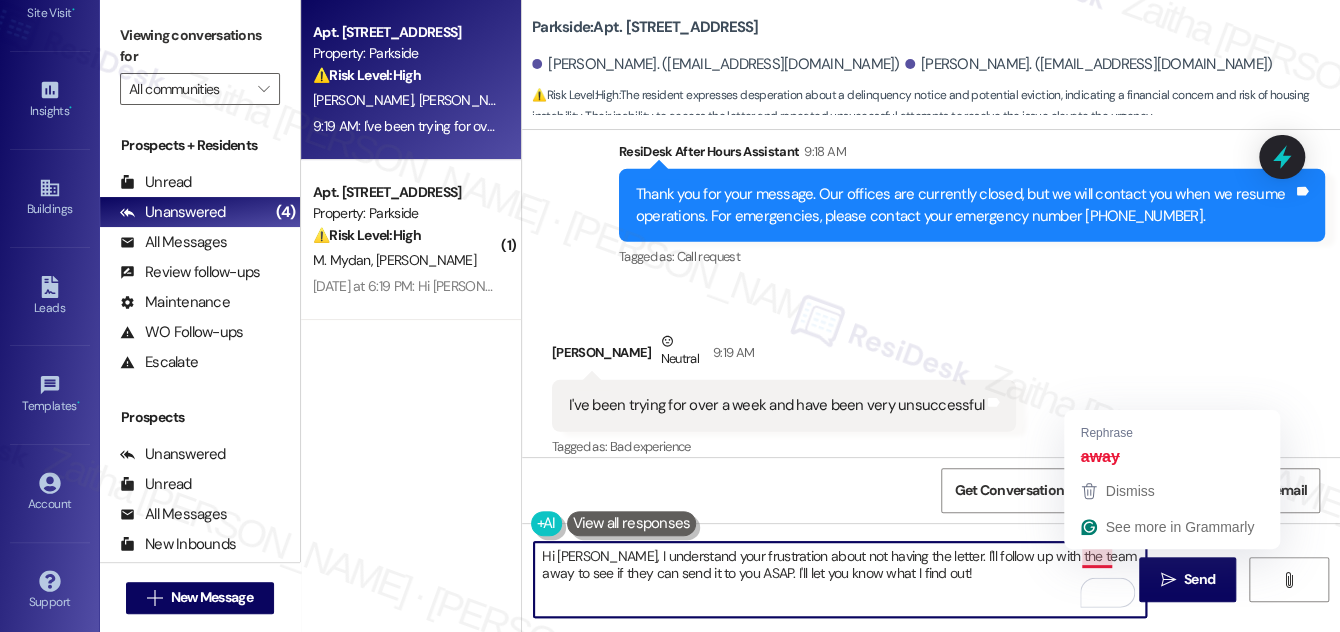 click on "Hi [PERSON_NAME], I understand your frustration about not having the letter. I'll follow up with the team away to see if they can send it to you ASAP. I'll let you know what I find out!" at bounding box center [840, 579] 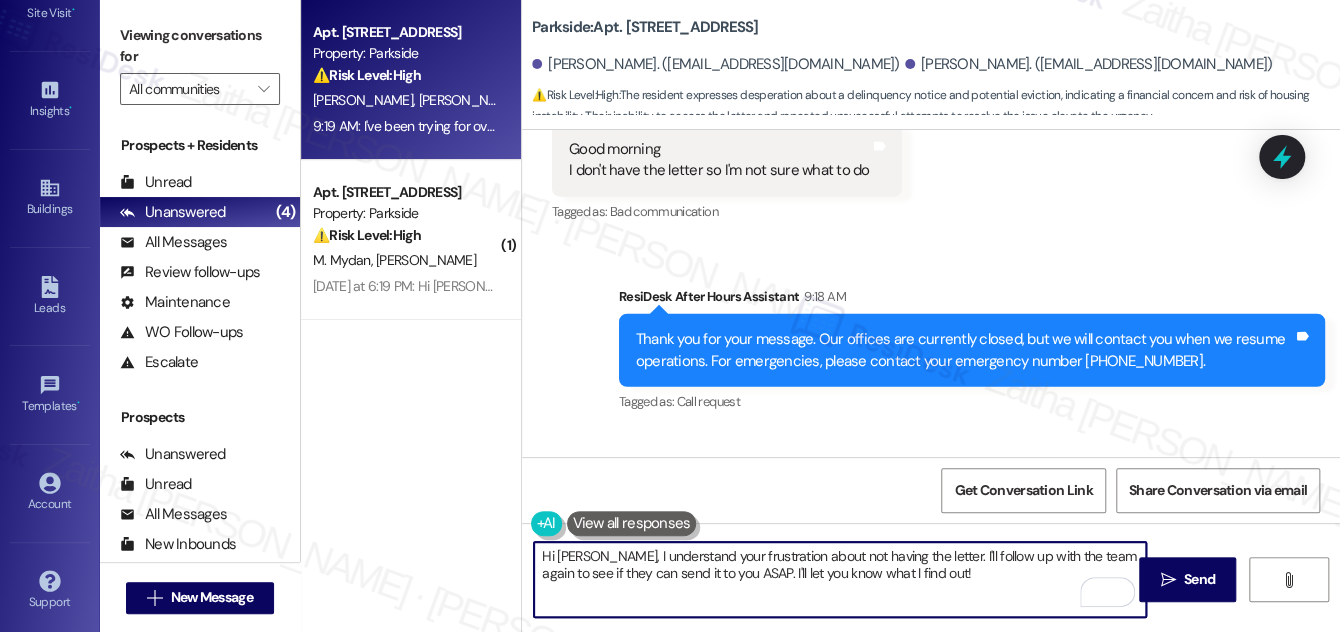 scroll, scrollTop: 10055, scrollLeft: 0, axis: vertical 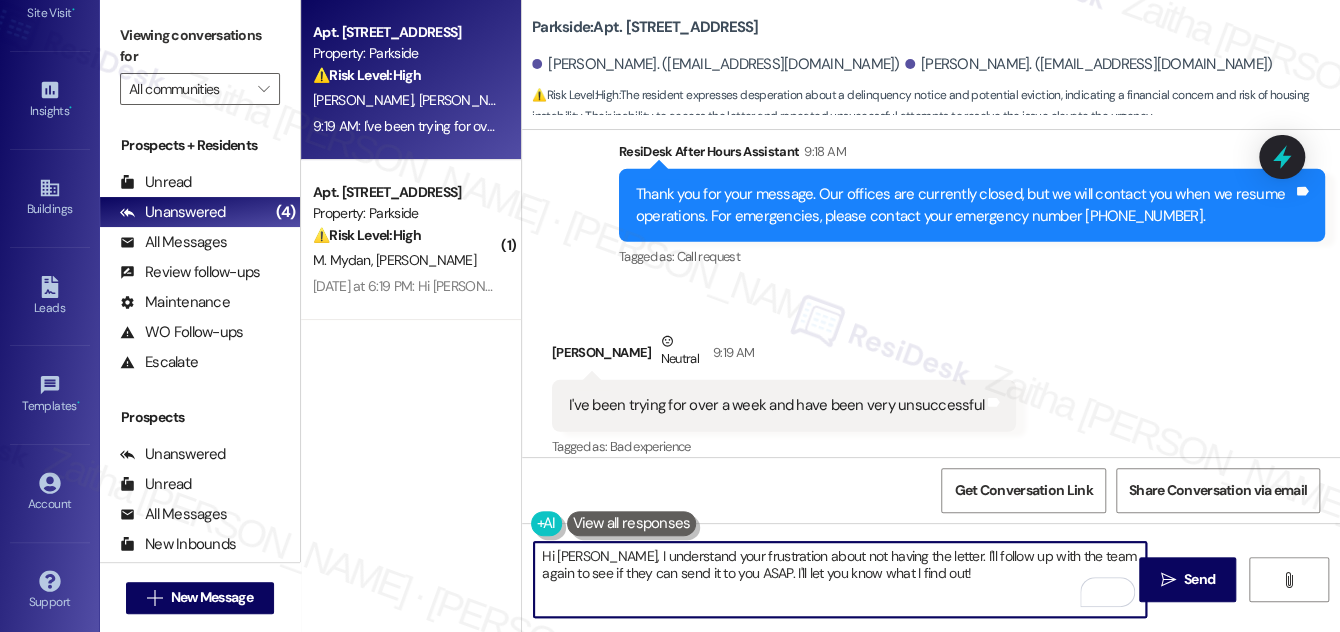 click on "Hi [PERSON_NAME], I understand your frustration about not having the letter. I'll follow up with the team again to see if they can send it to you ASAP. I'll let you know what I find out!" at bounding box center (840, 579) 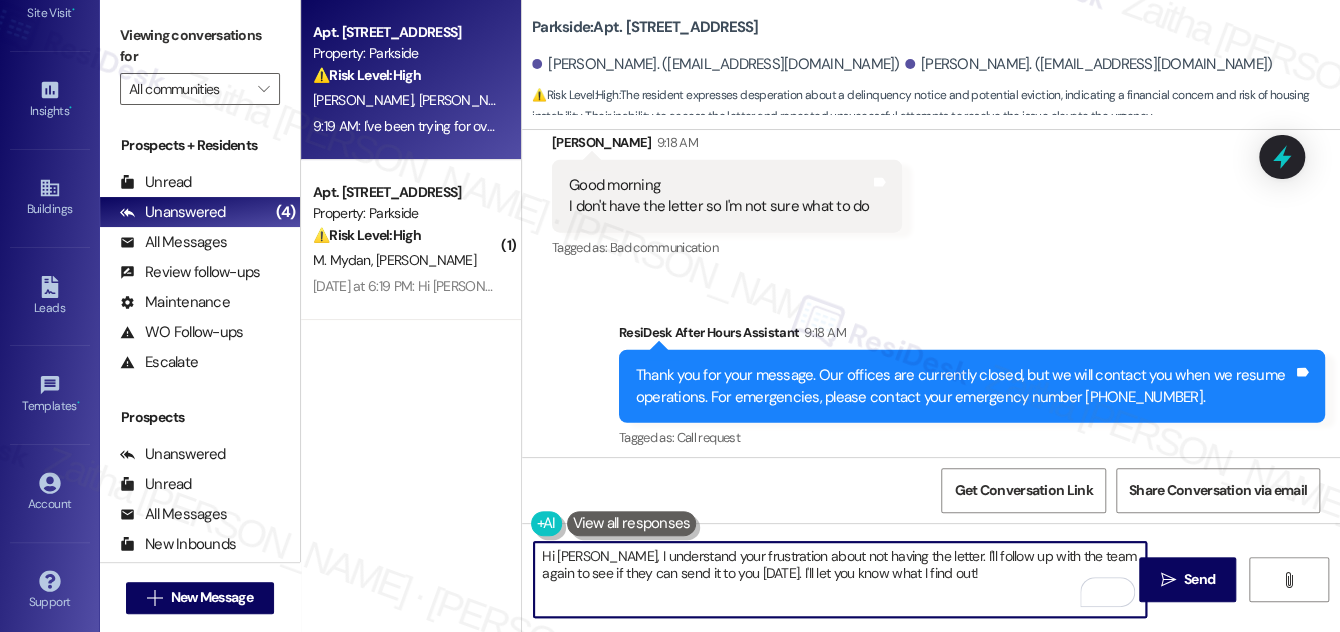 scroll, scrollTop: 10055, scrollLeft: 0, axis: vertical 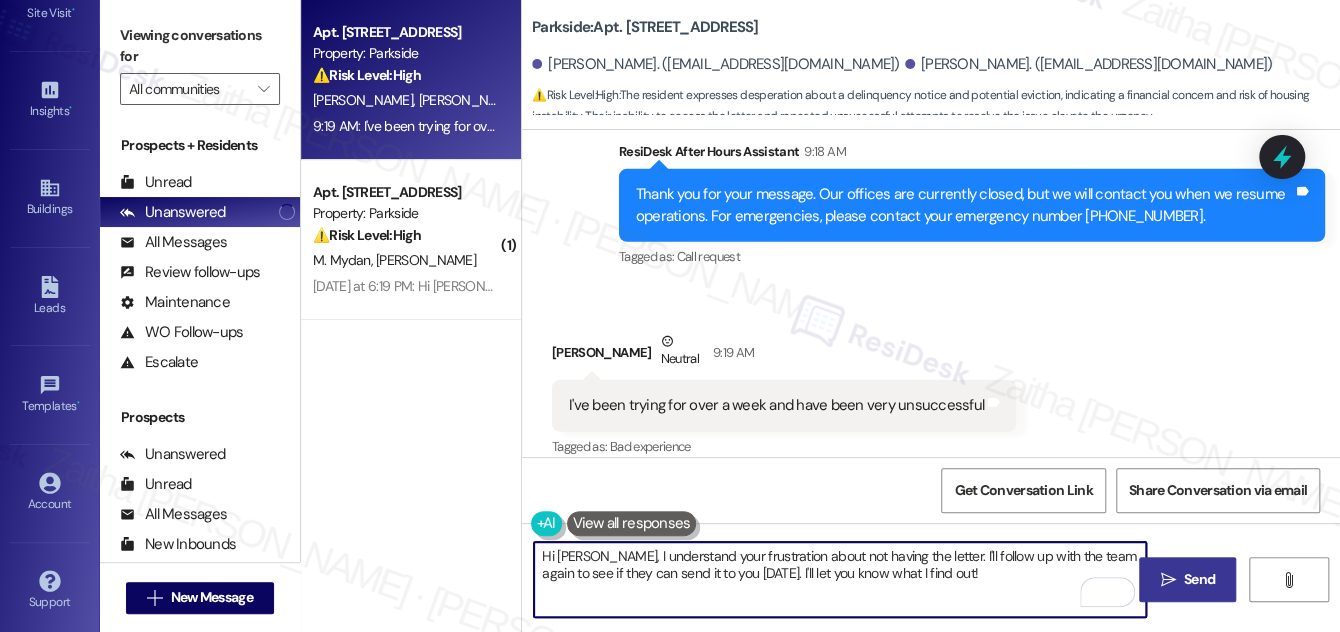 type on "Hi [PERSON_NAME], I understand your frustration about not having the letter. I'll follow up with the team again to see if they can send it to you [DATE]. I'll let you know what I find out!" 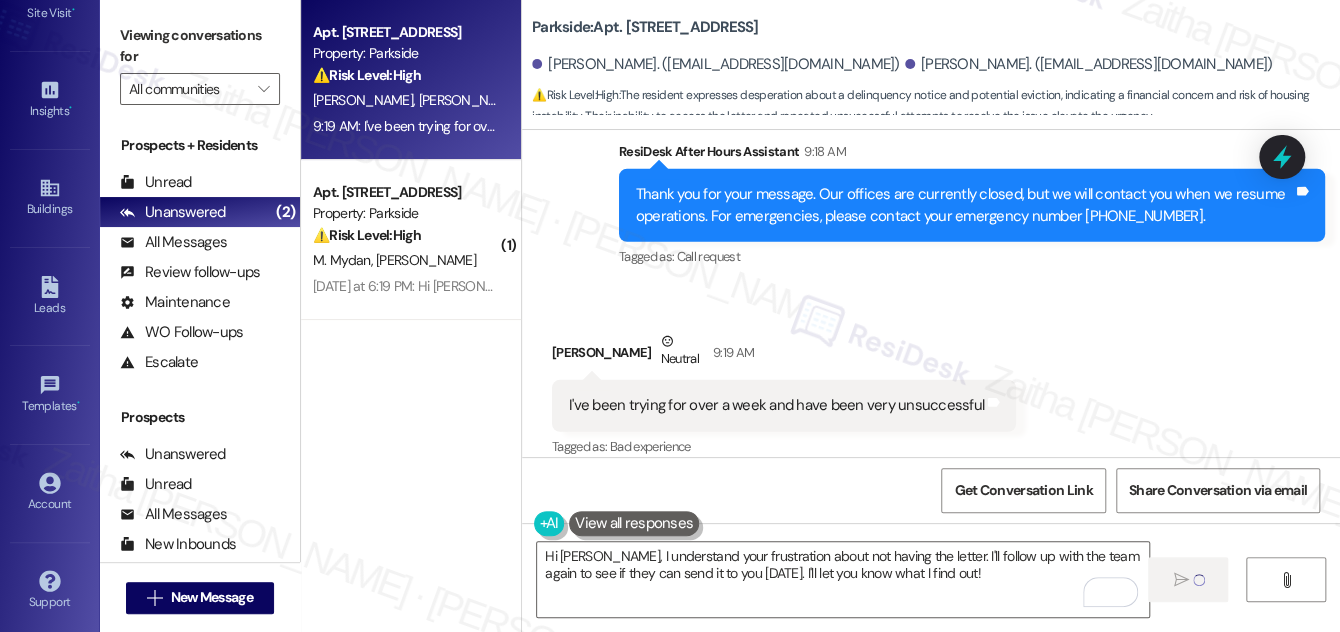type 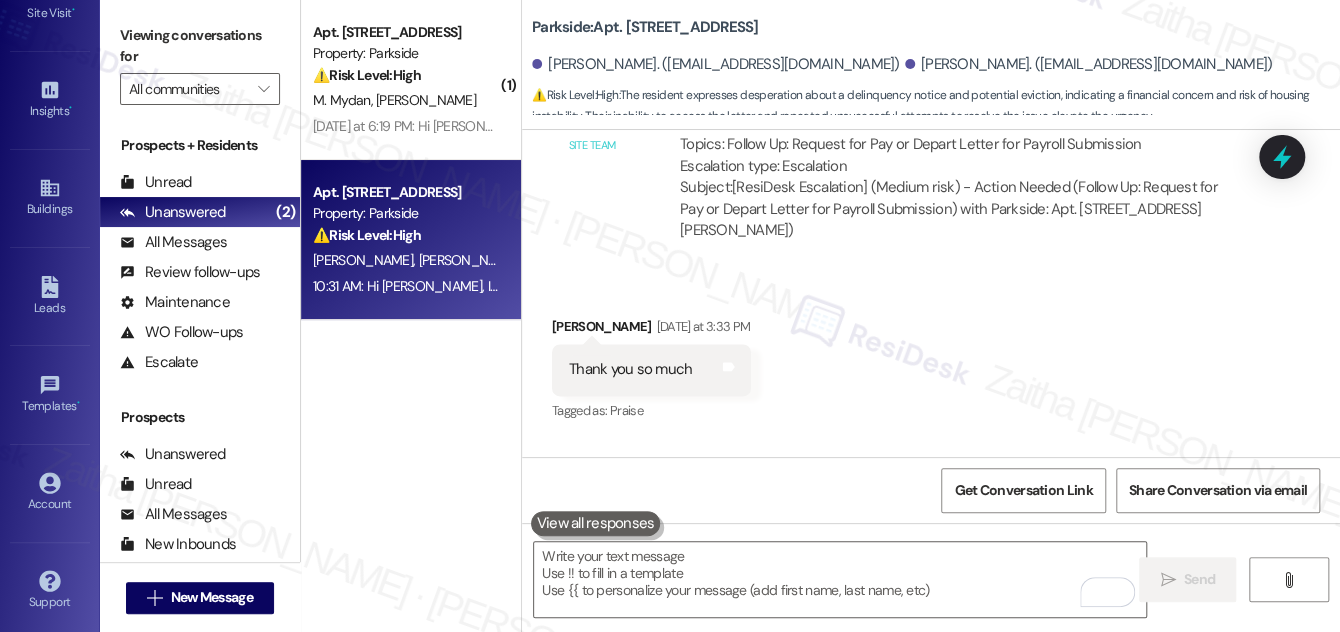 scroll, scrollTop: 8600, scrollLeft: 0, axis: vertical 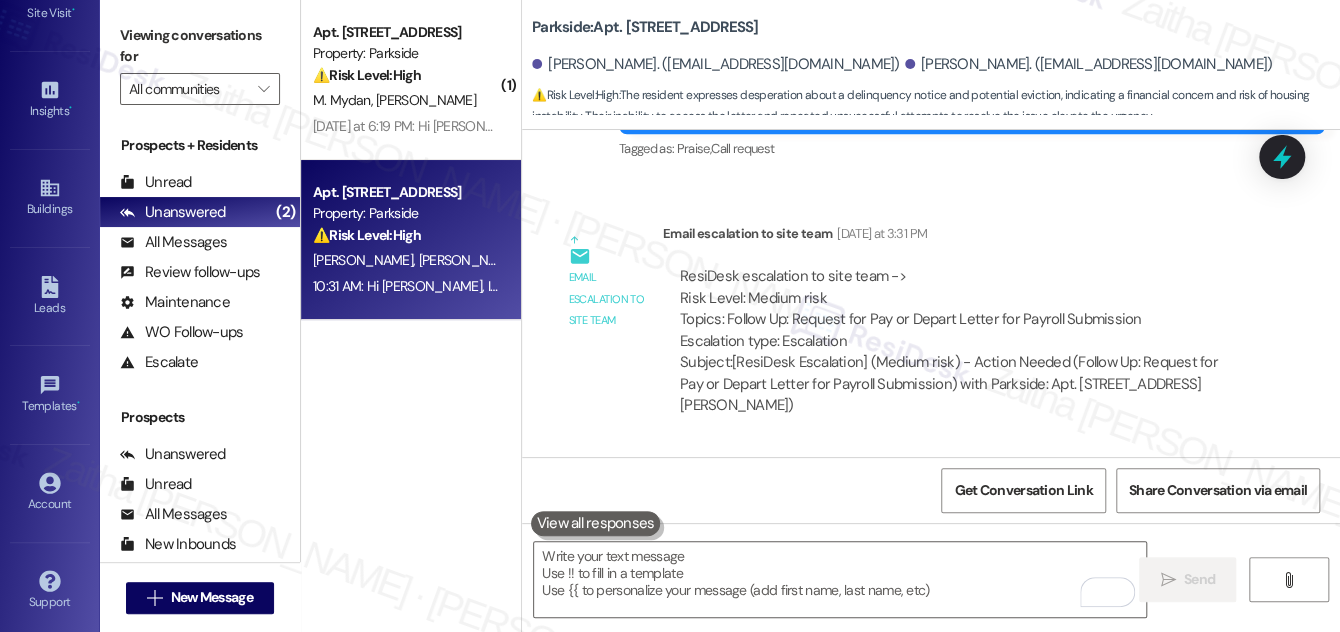 drag, startPoint x: 726, startPoint y: 297, endPoint x: 824, endPoint y: 298, distance: 98.005104 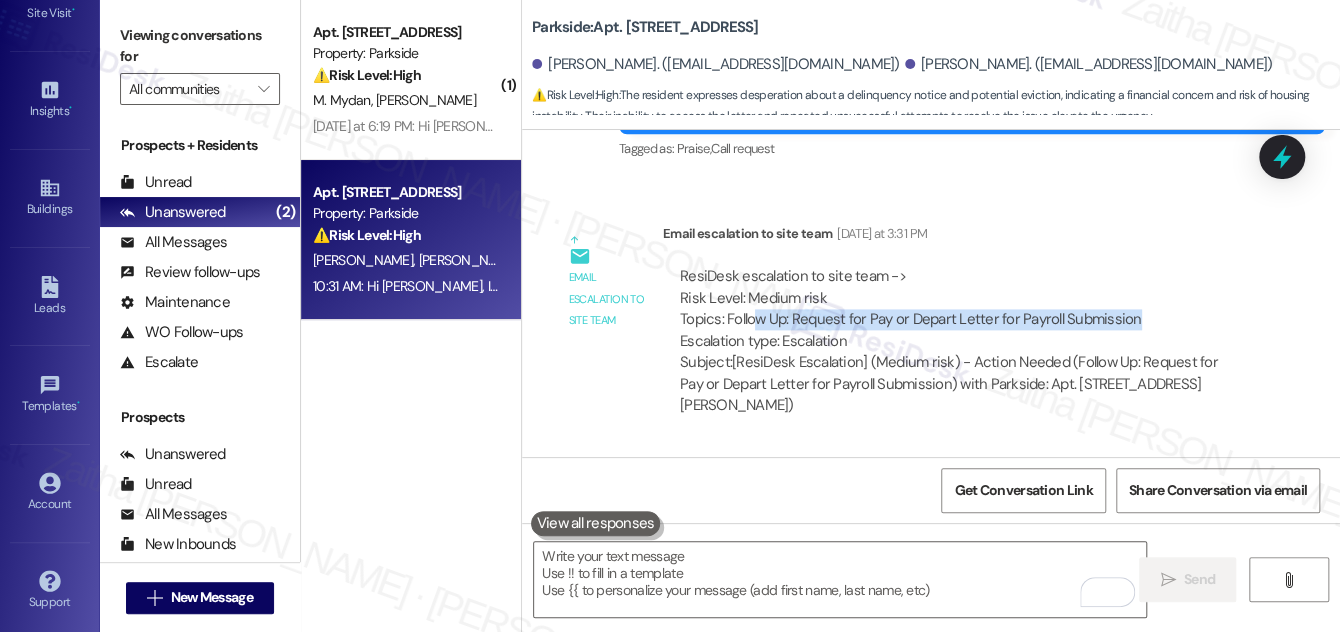 drag, startPoint x: 824, startPoint y: 298, endPoint x: 1141, endPoint y: 306, distance: 317.10092 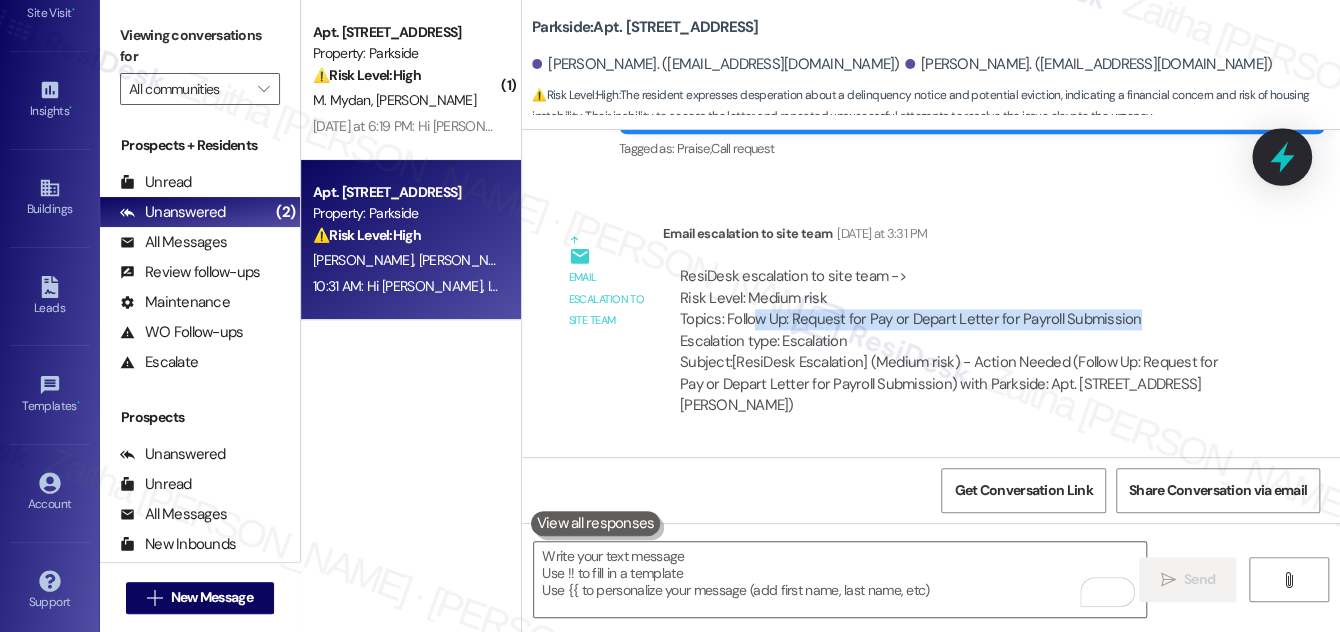 click 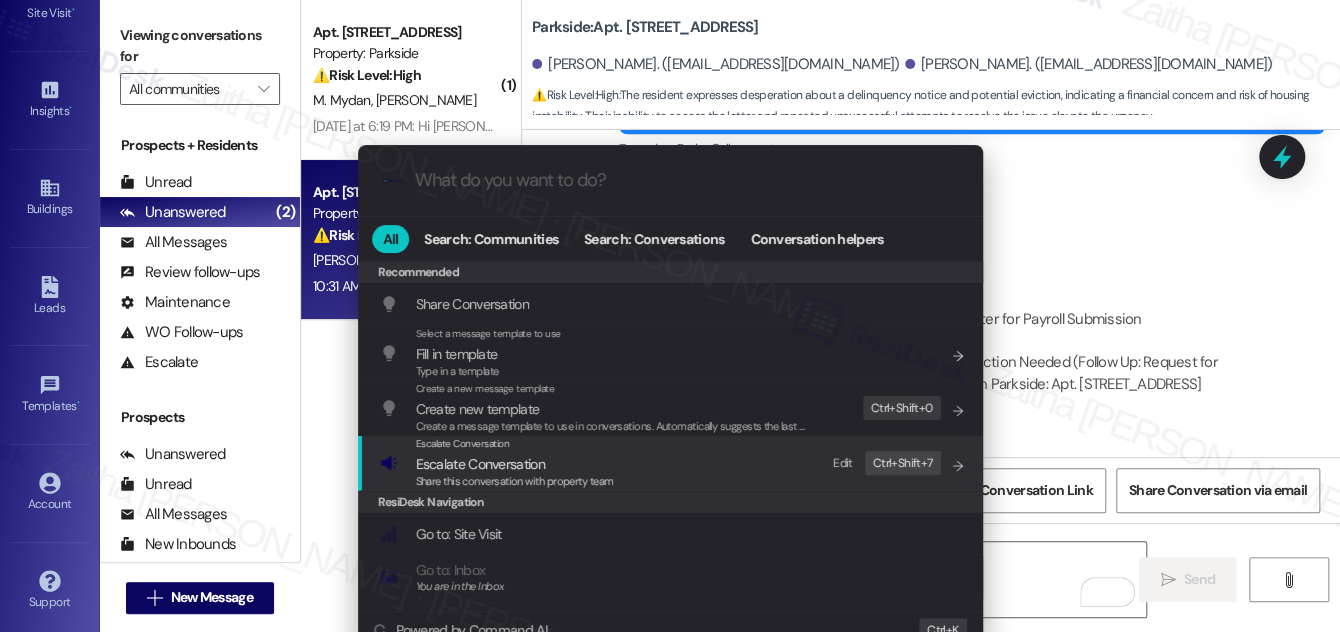 click on "Escalate Conversation" at bounding box center (480, 464) 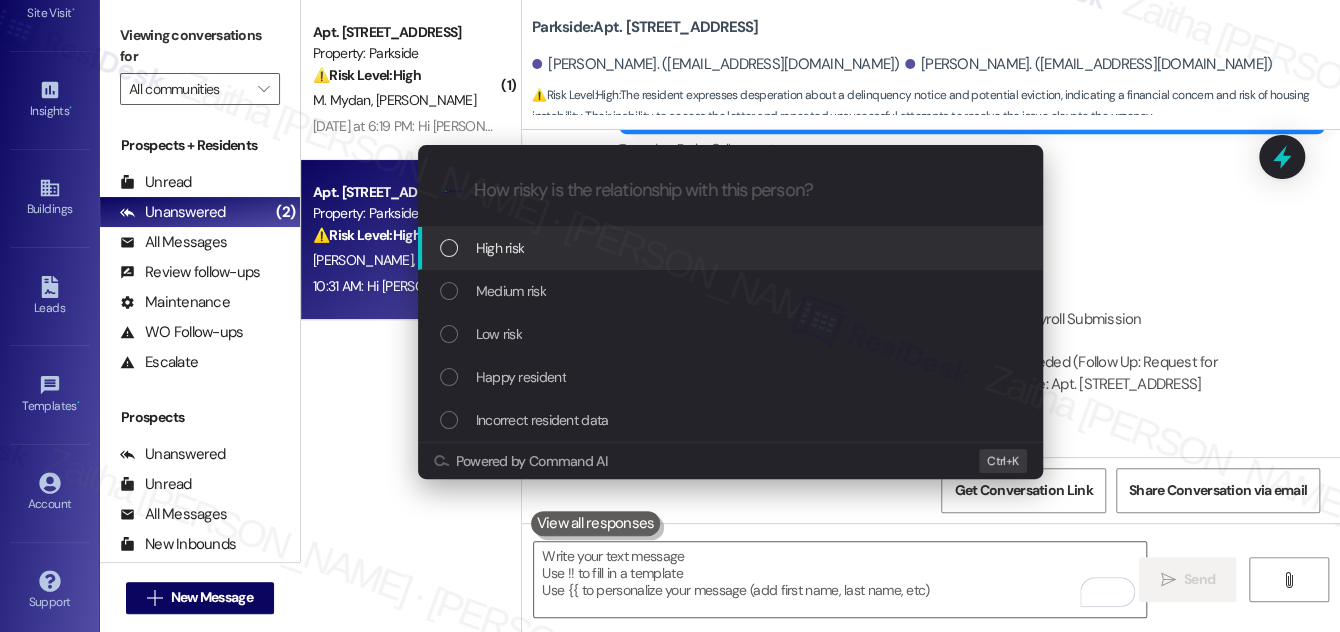 click on "High risk" at bounding box center [732, 248] 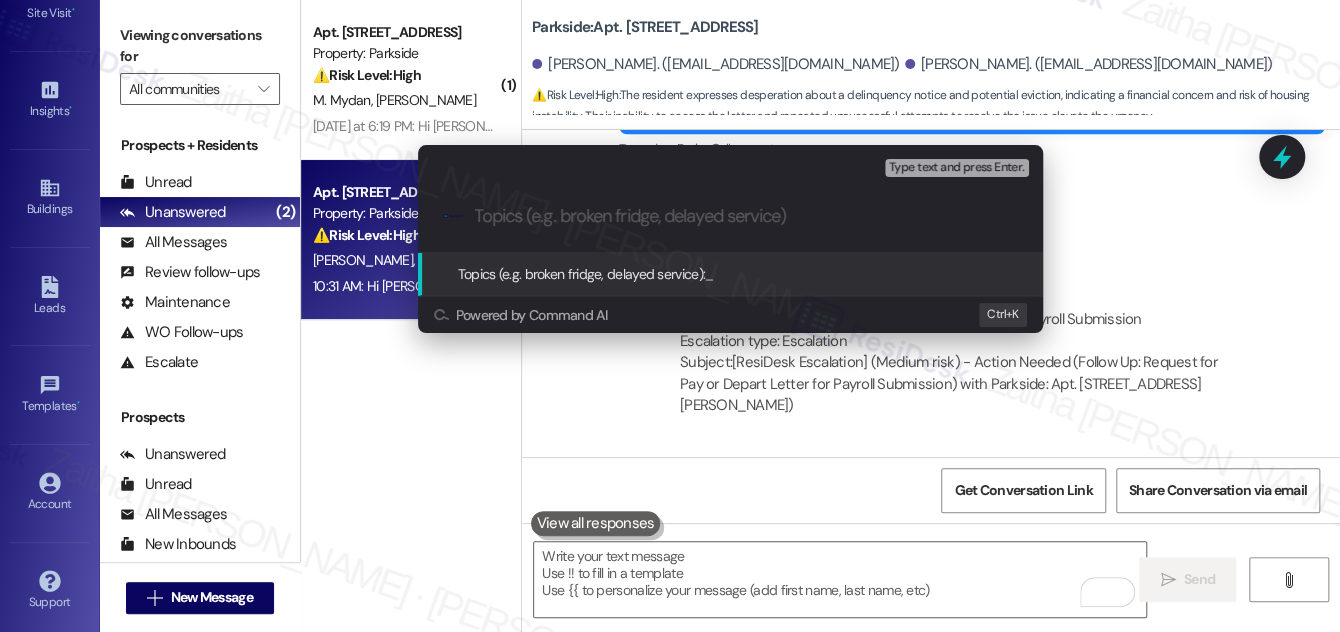 paste on "w Up: Request for Pay or Depart Letter for Payroll Submission" 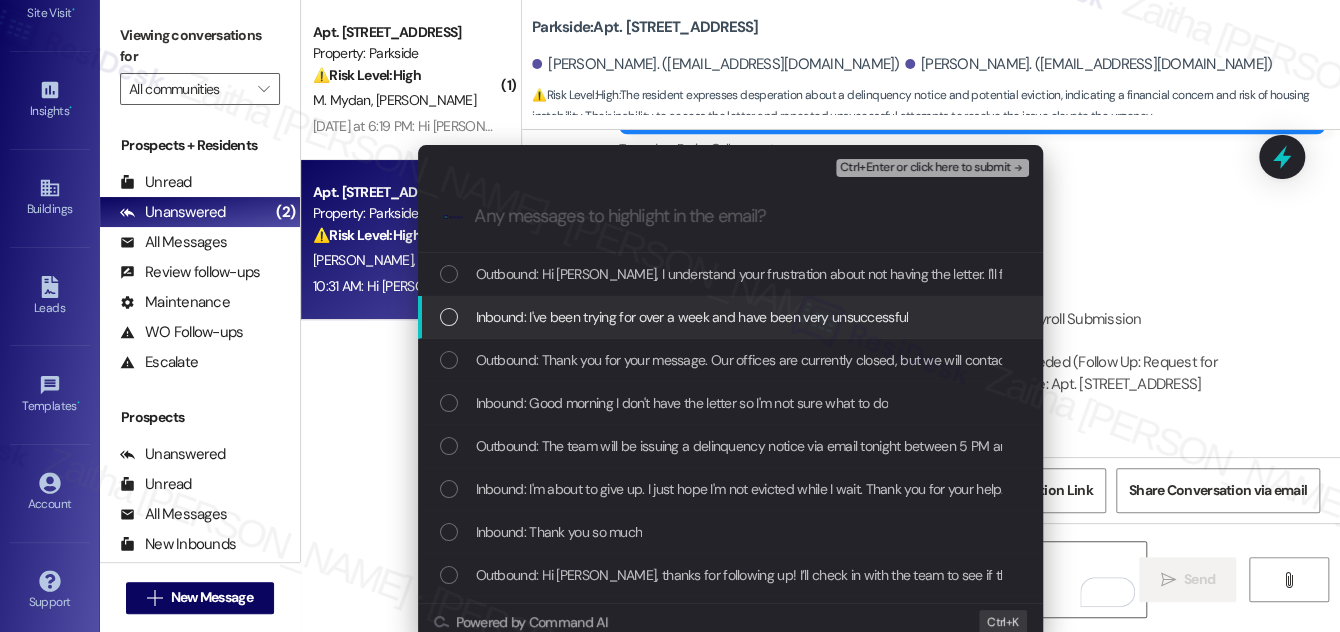 click at bounding box center (449, 317) 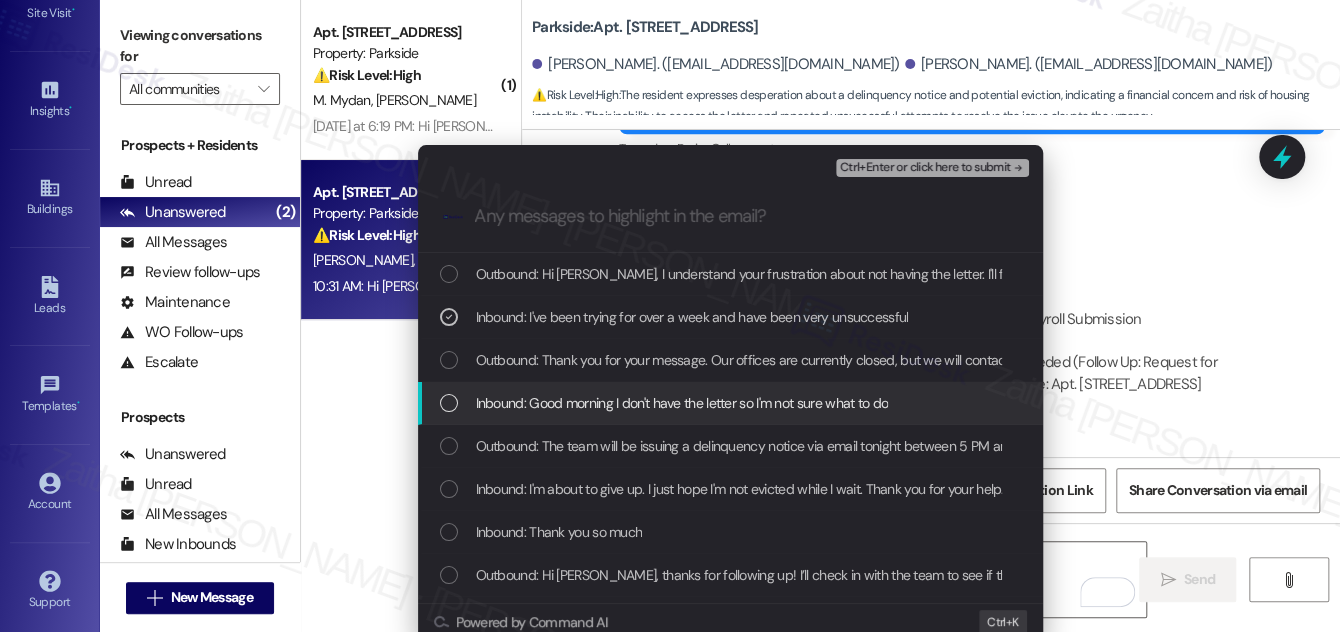 click at bounding box center [449, 403] 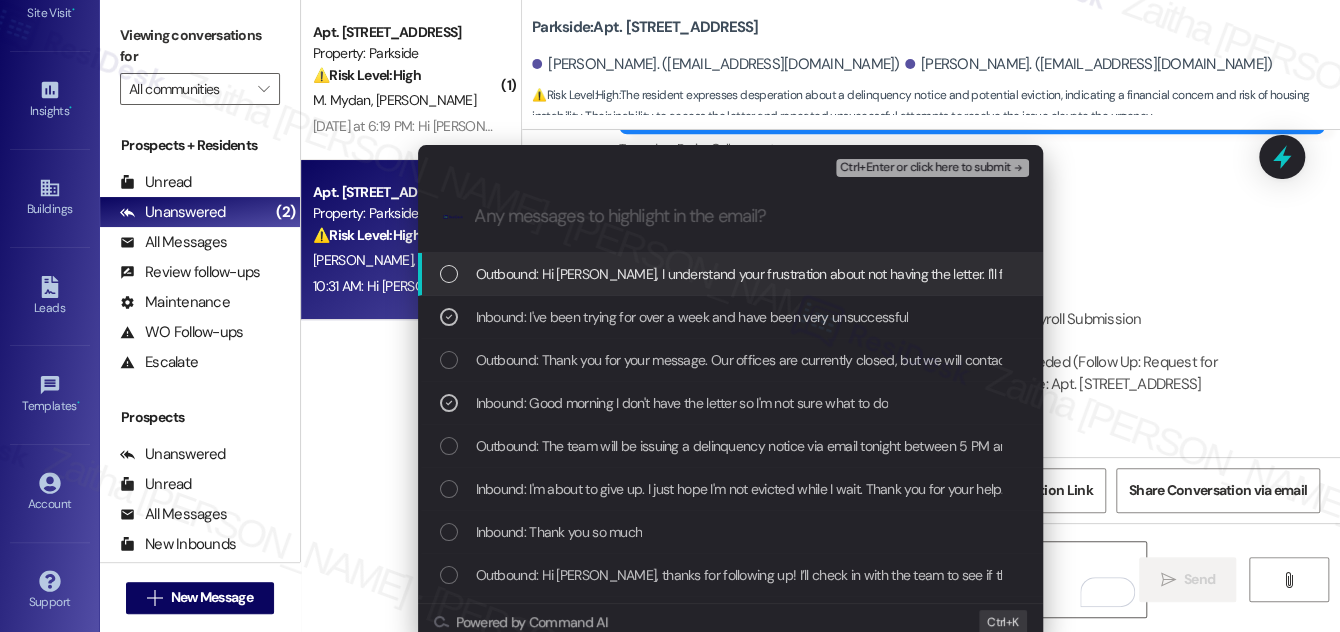 click on "Ctrl+Enter or click here to submit" at bounding box center (925, 168) 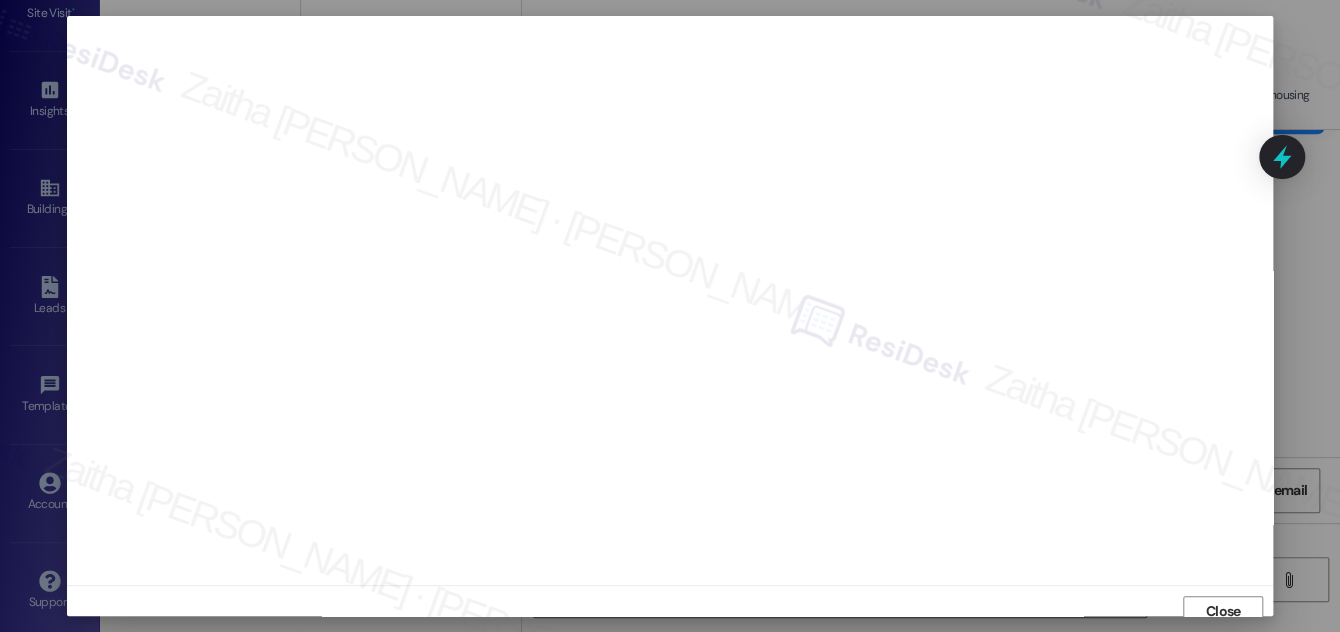 scroll, scrollTop: 11, scrollLeft: 0, axis: vertical 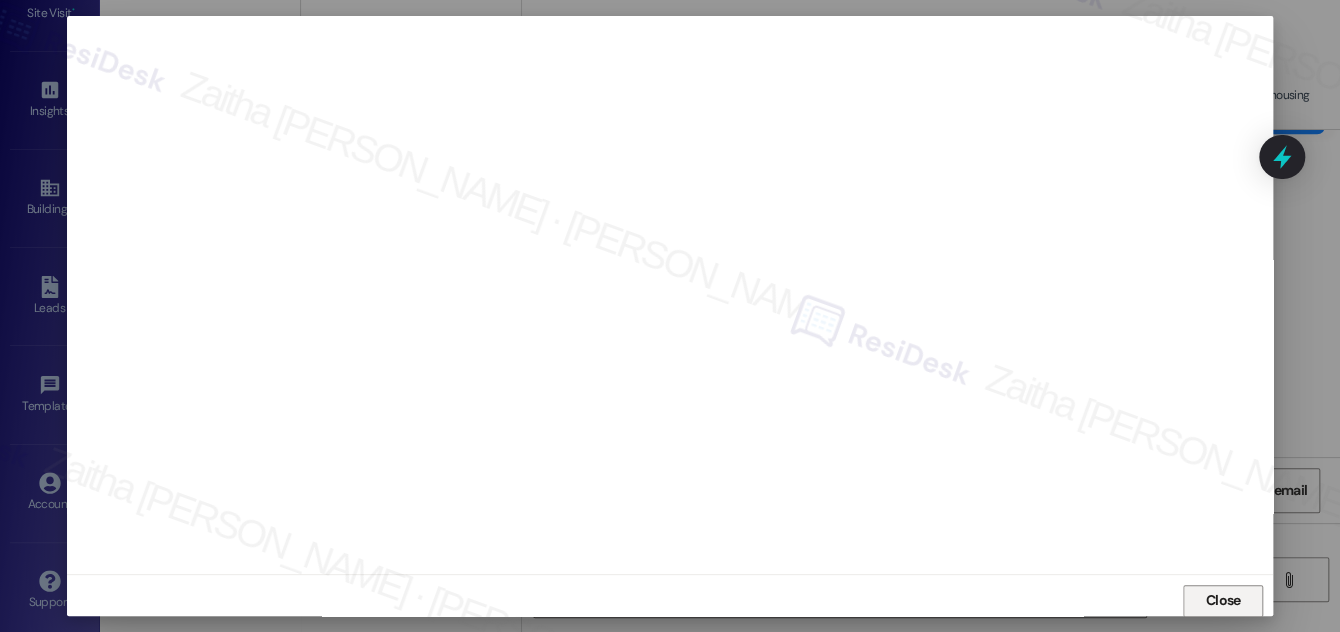 click on "Close" at bounding box center [1223, 600] 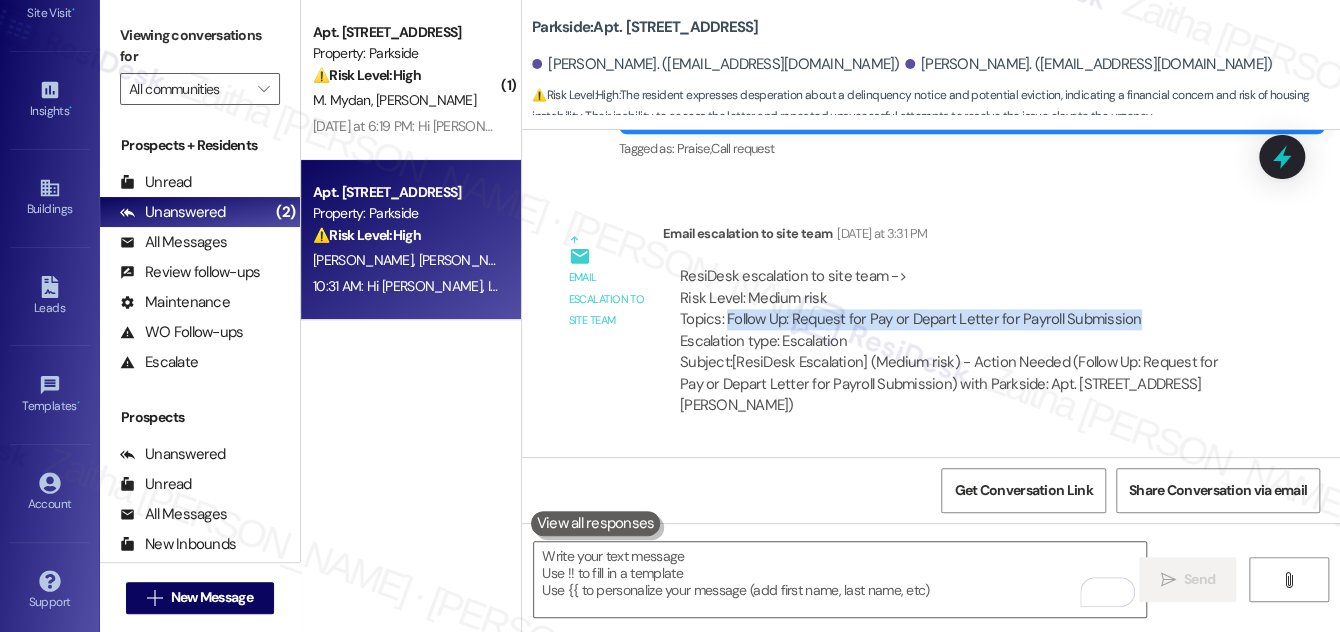 drag, startPoint x: 724, startPoint y: 298, endPoint x: 1131, endPoint y: 303, distance: 407.0307 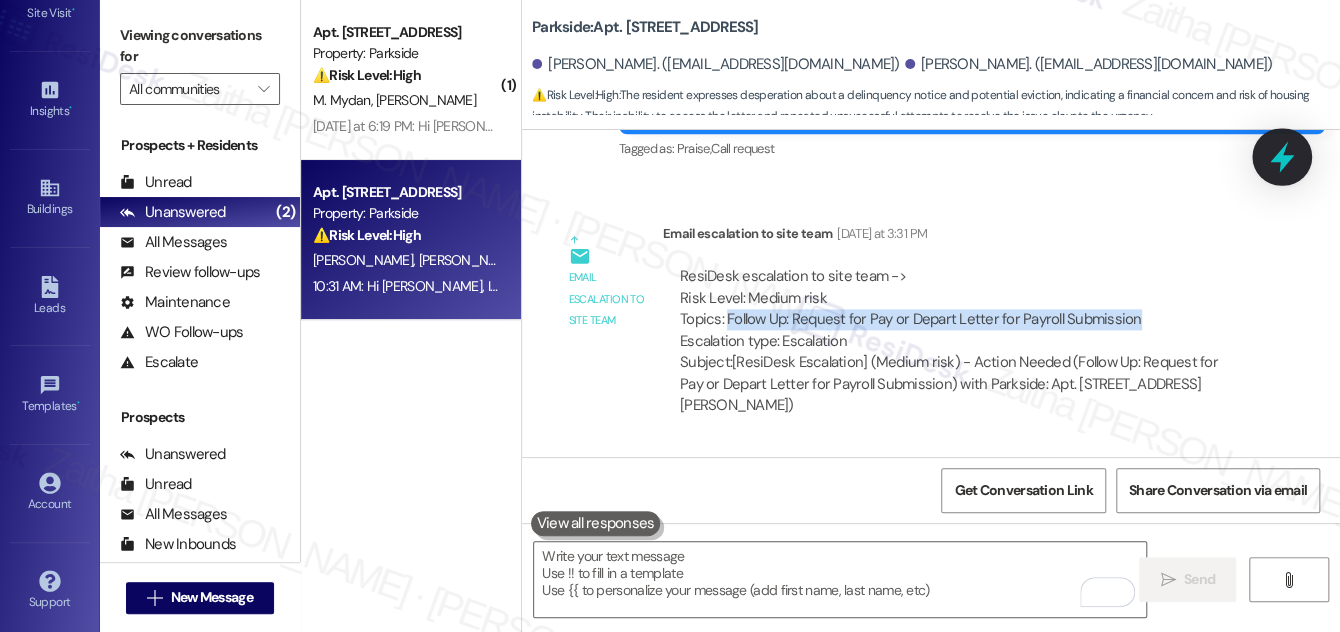 click 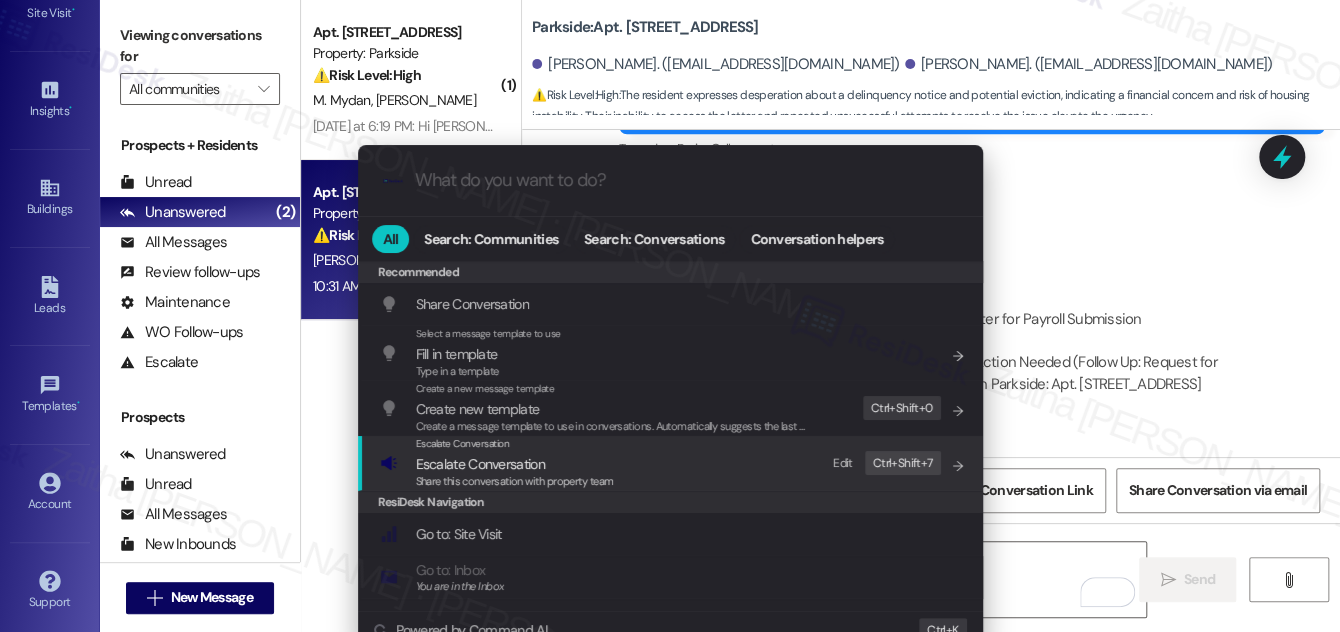 click on "Escalate Conversation" at bounding box center [480, 464] 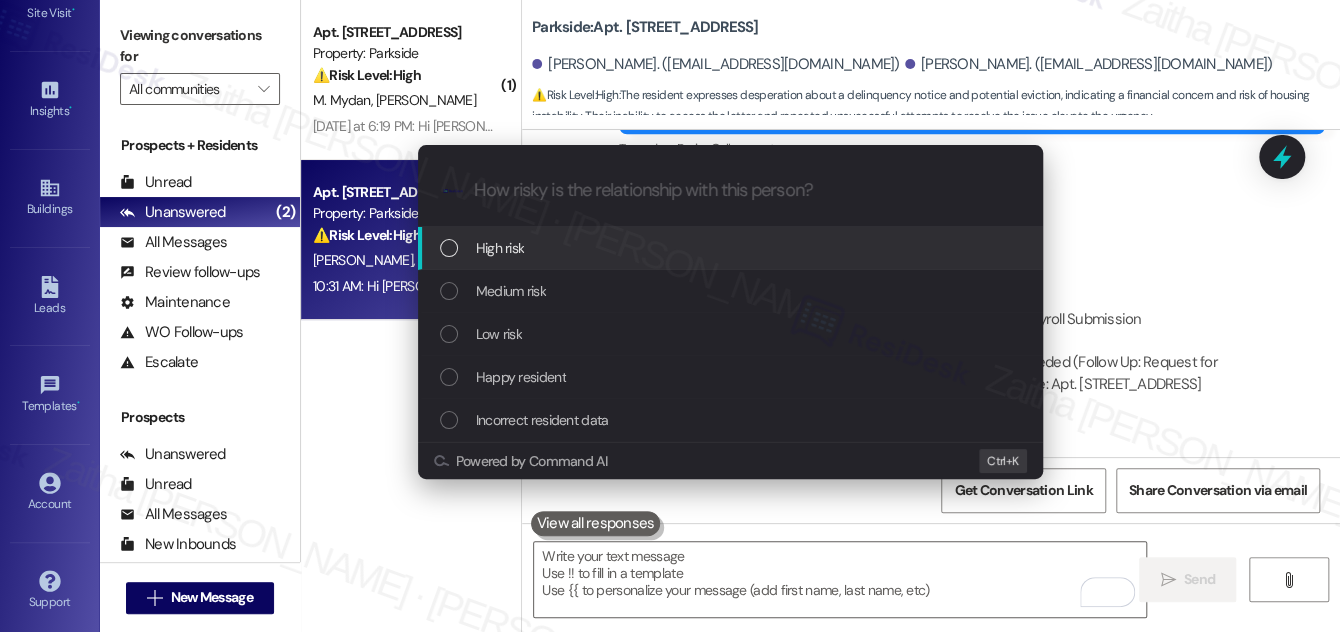 click on "High risk" at bounding box center [732, 248] 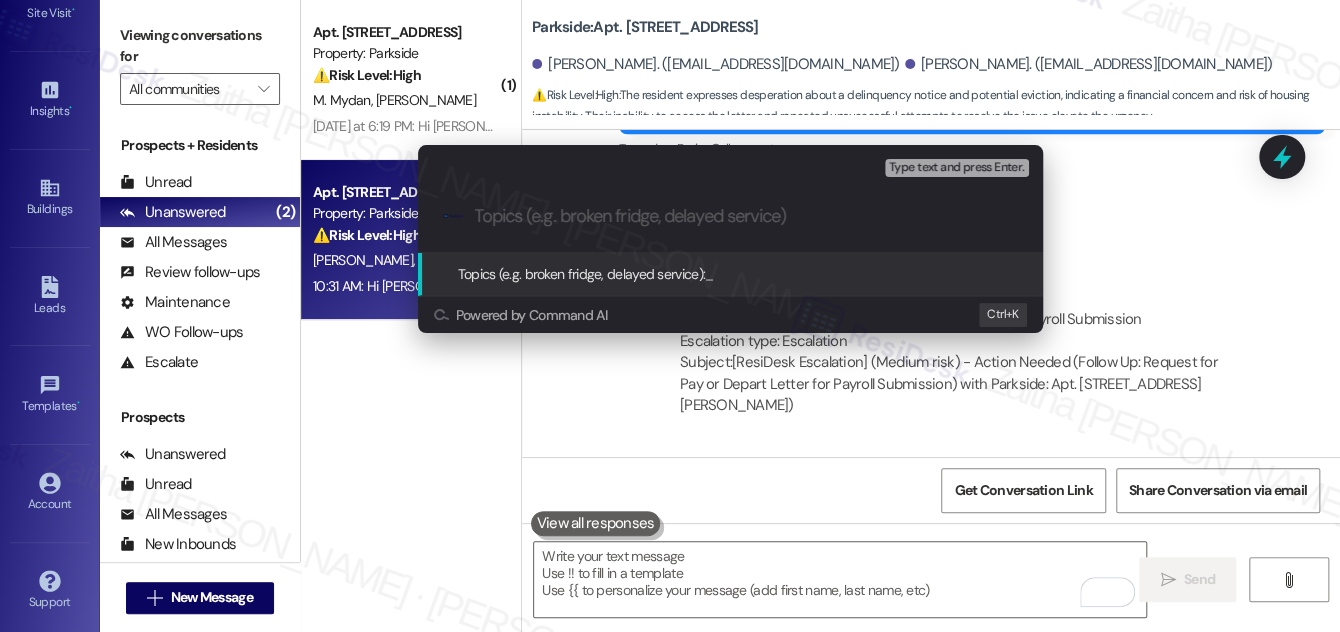 paste on "Follow Up: Request for Pay or Depart Letter for Payroll Submission" 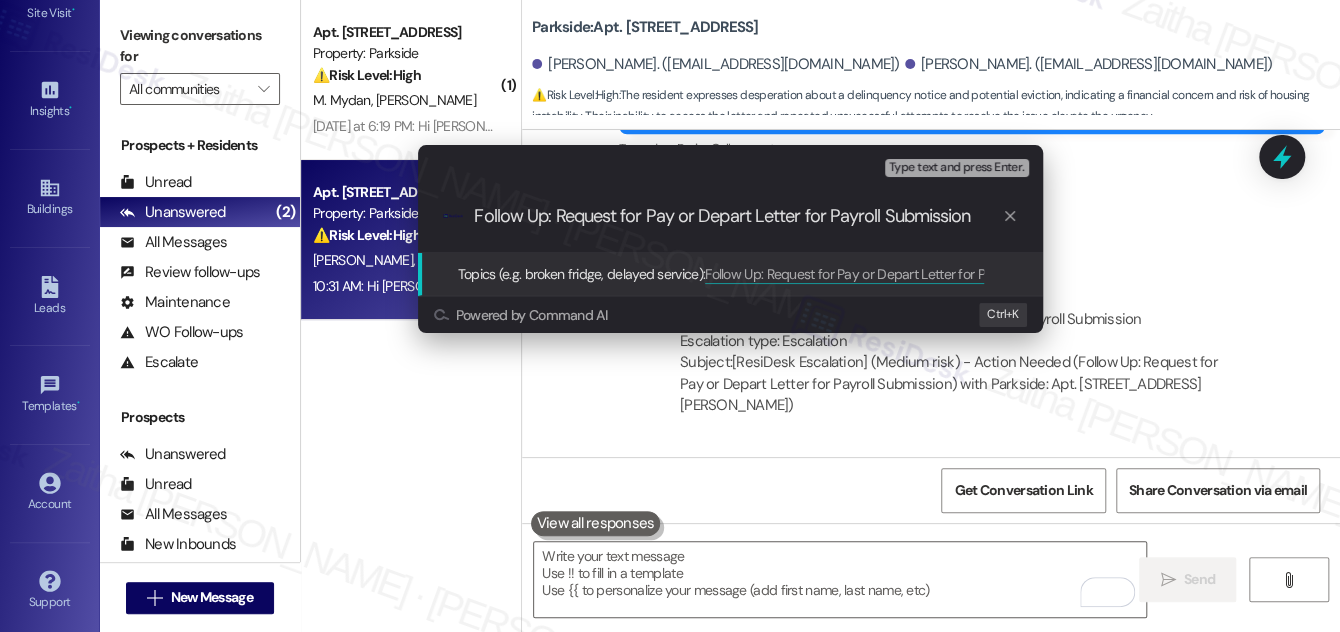 type 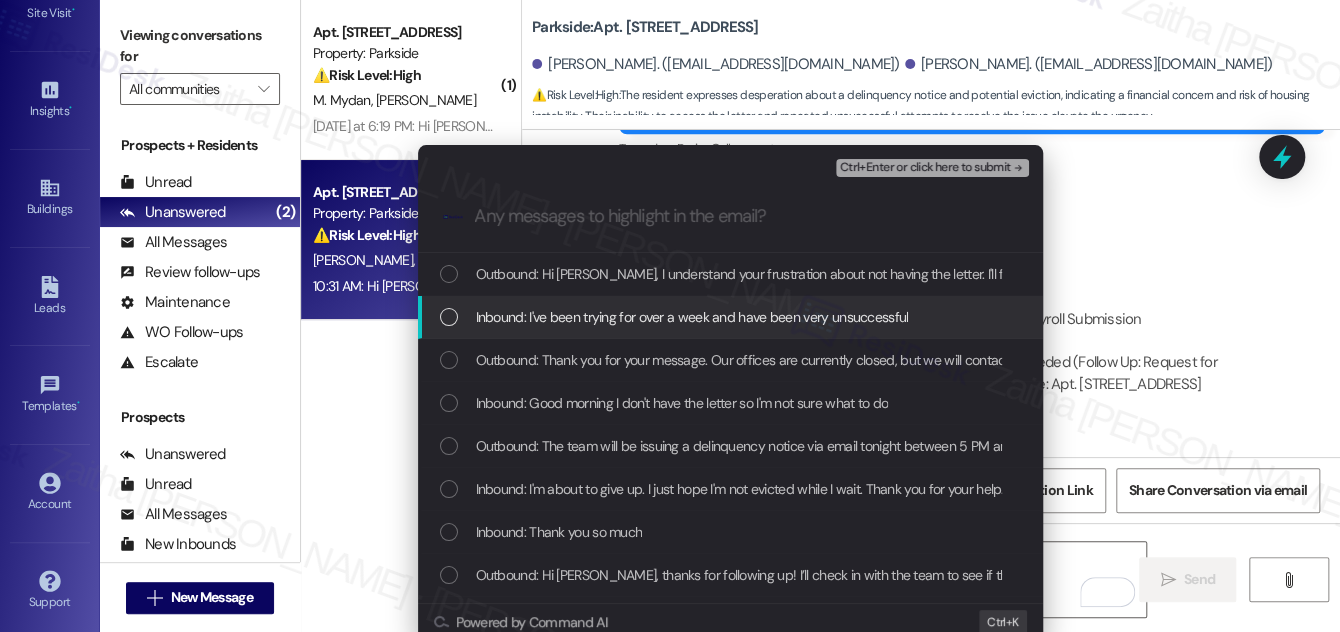 click at bounding box center (449, 317) 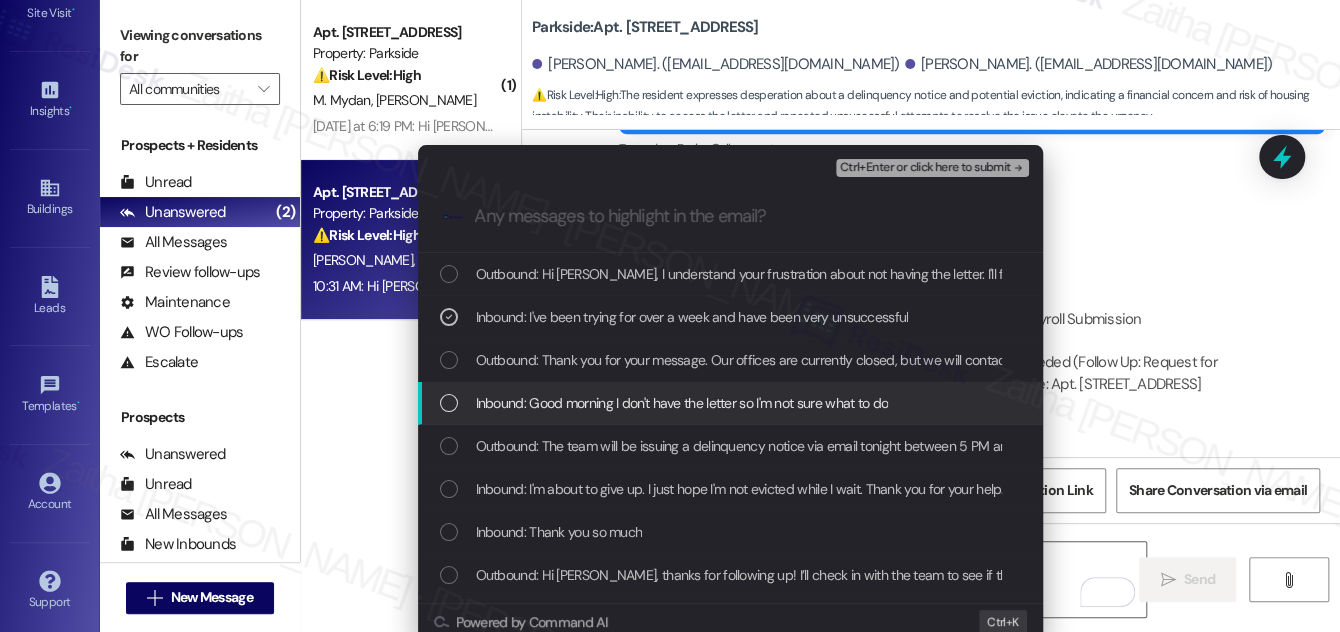 click at bounding box center [449, 403] 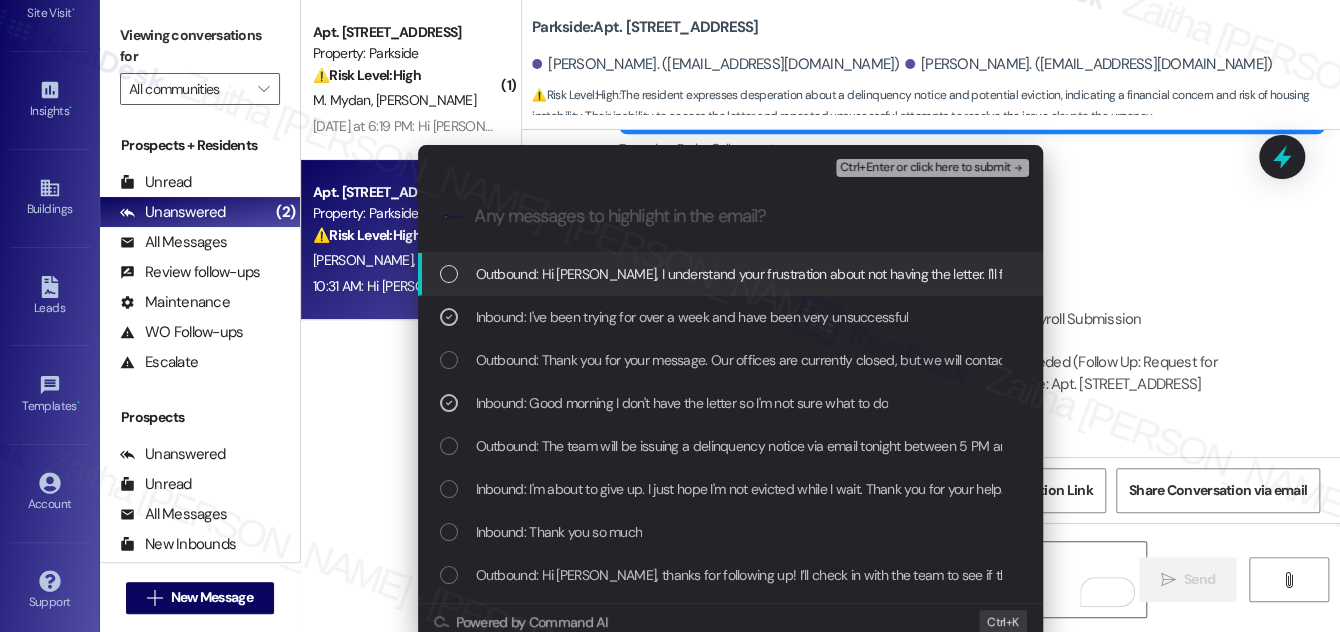 click on "Ctrl+Enter or click here to submit" at bounding box center [925, 168] 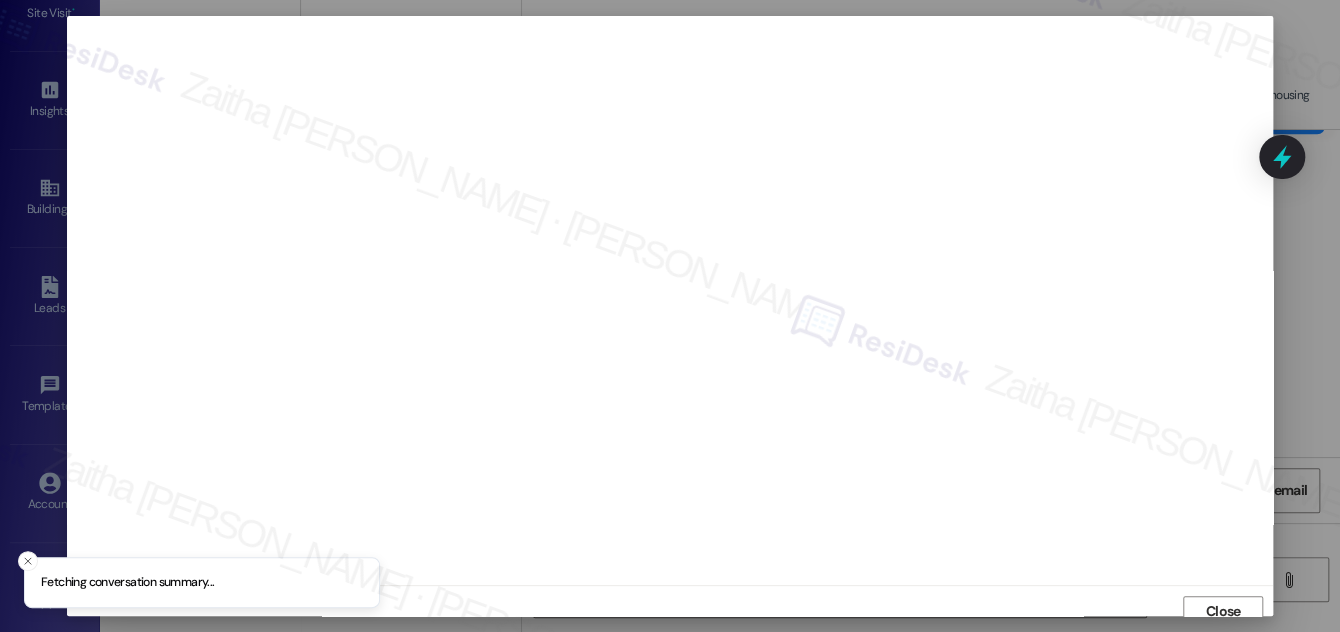 scroll, scrollTop: 11, scrollLeft: 0, axis: vertical 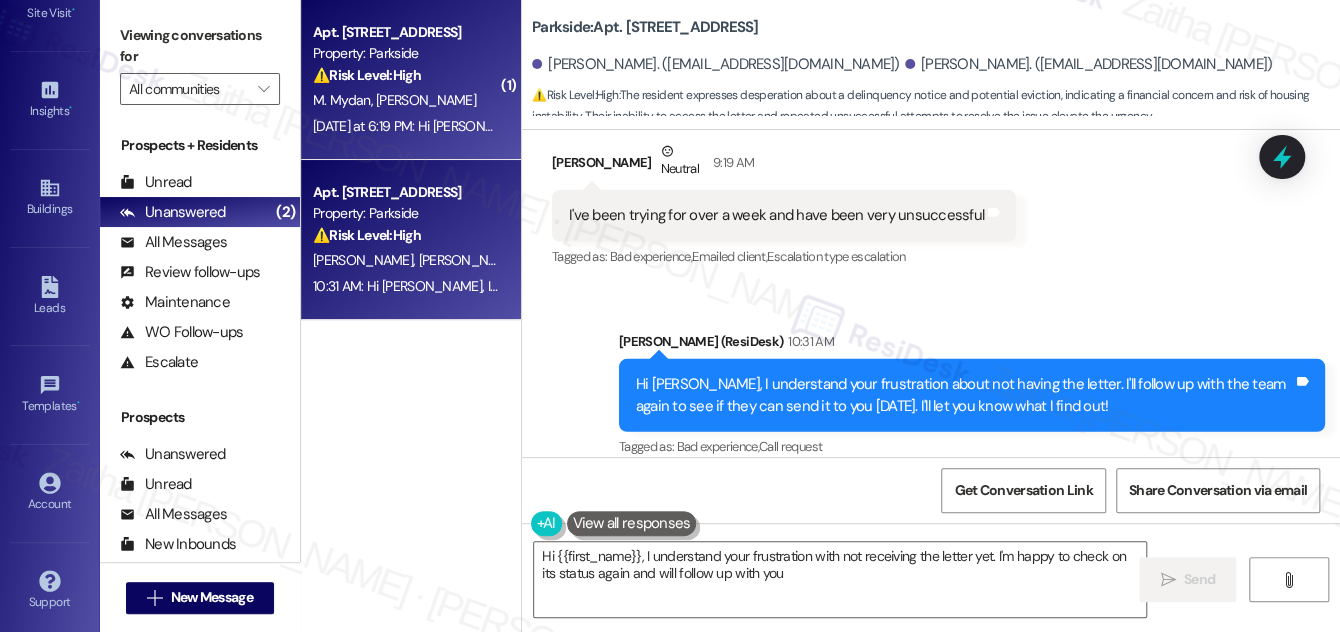 type on "Hi {{first_name}}, I understand your frustration with not receiving the letter yet. I'm happy to check on its status again and will follow up with you" 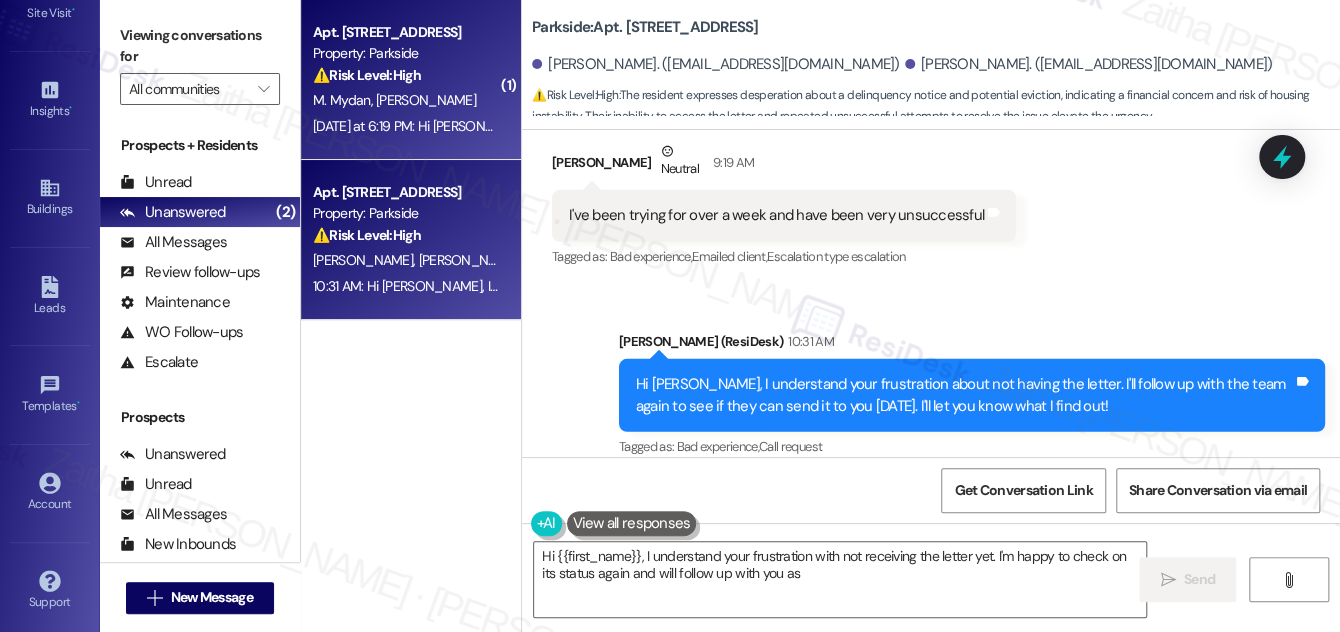 click on "⚠️  Risk Level:  High The resident is inquiring about a month-to-month lease option after being informed that a 10-month renewal is not available. This involves financial implications (additional $150 per month) and lease terms, requiring a timely response to avoid potential issues or dissatisfaction." at bounding box center (405, 75) 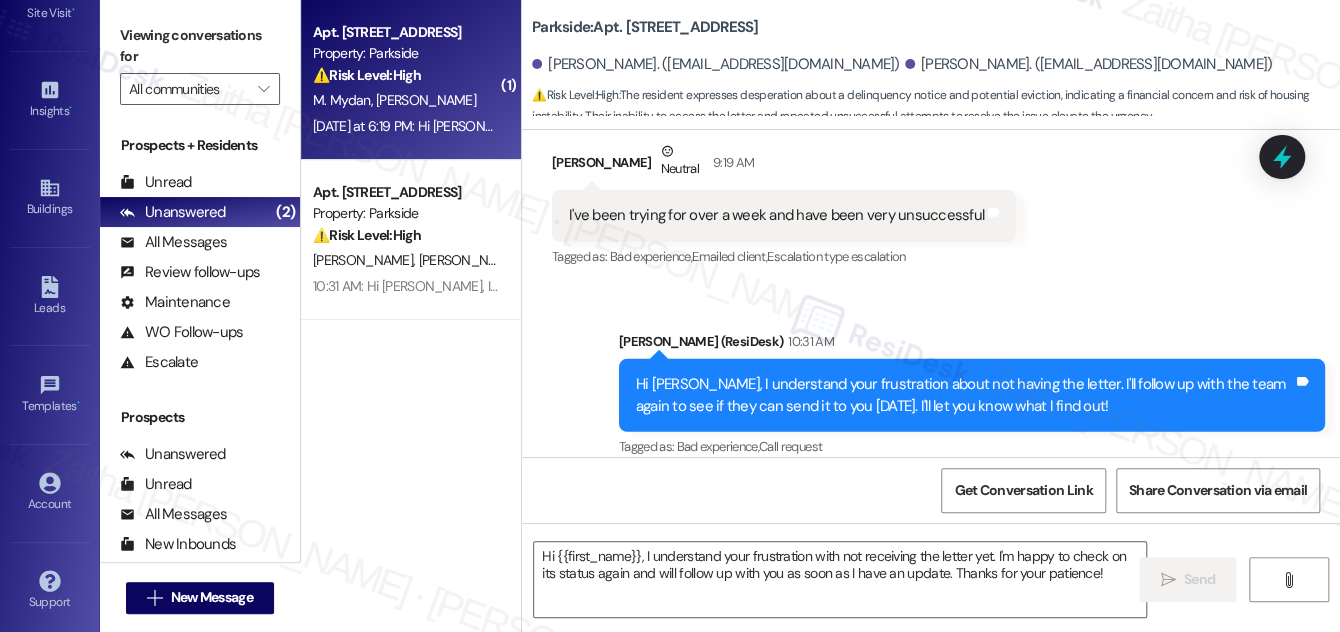 type on "Fetching suggested responses. Please feel free to read through the conversation in the meantime." 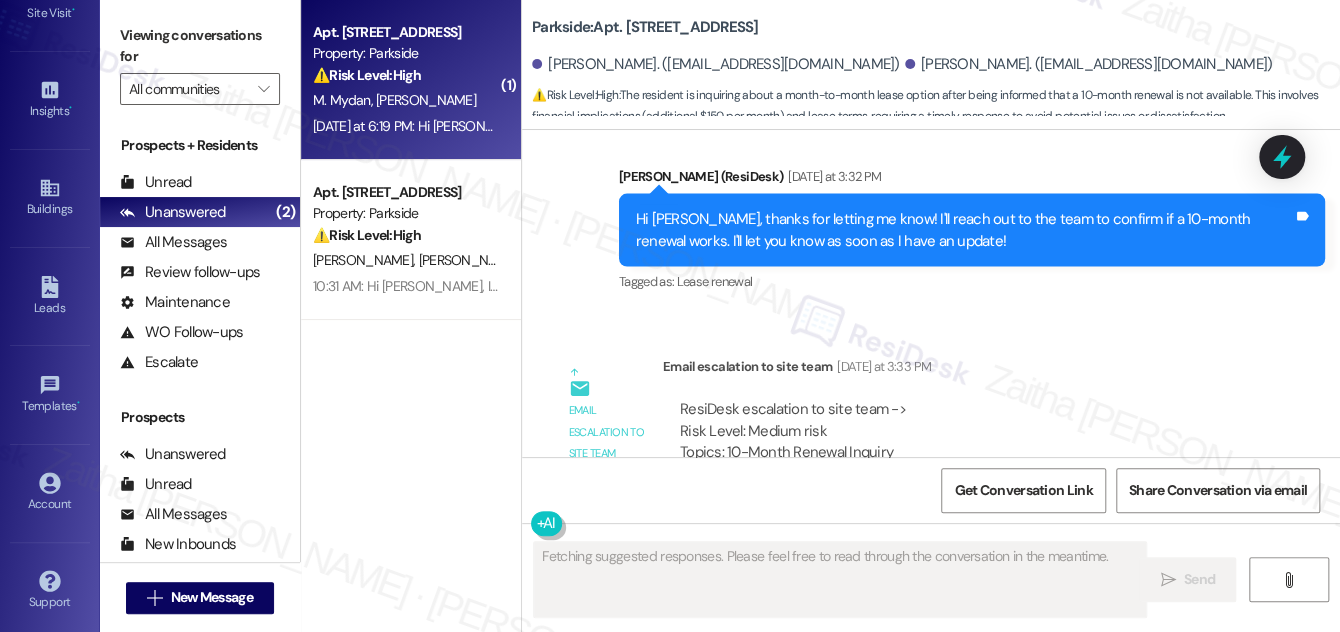 scroll, scrollTop: 6633, scrollLeft: 0, axis: vertical 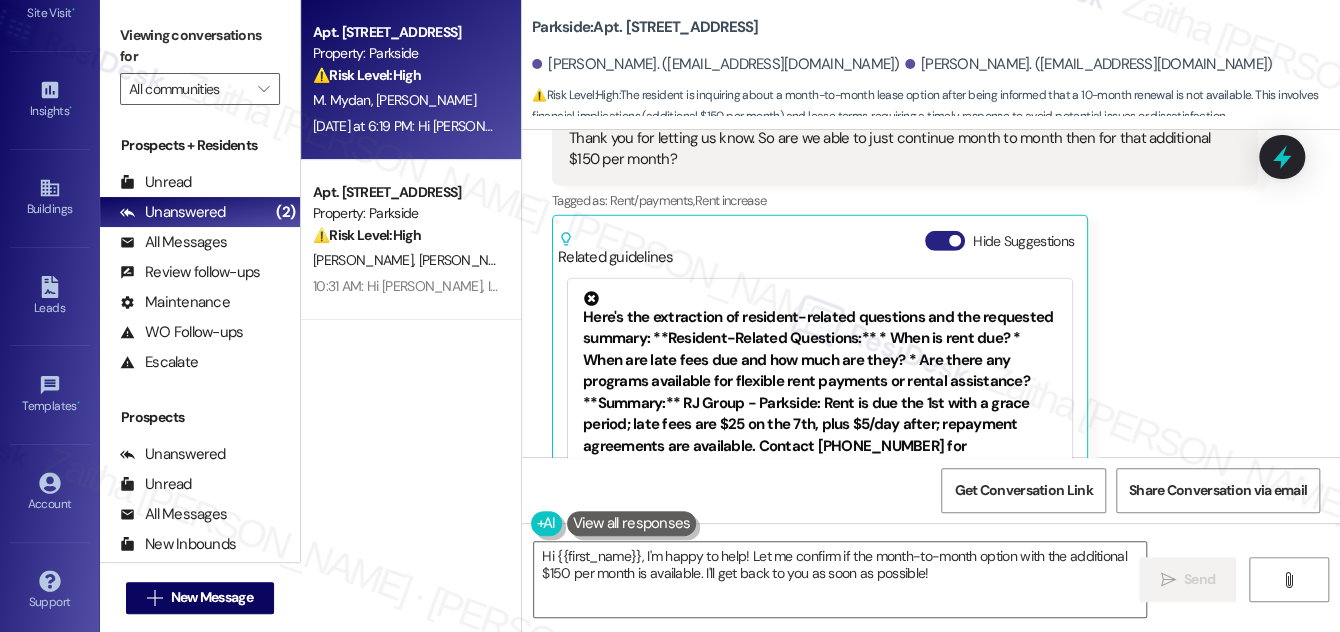 click on "Hide Suggestions" at bounding box center [945, 241] 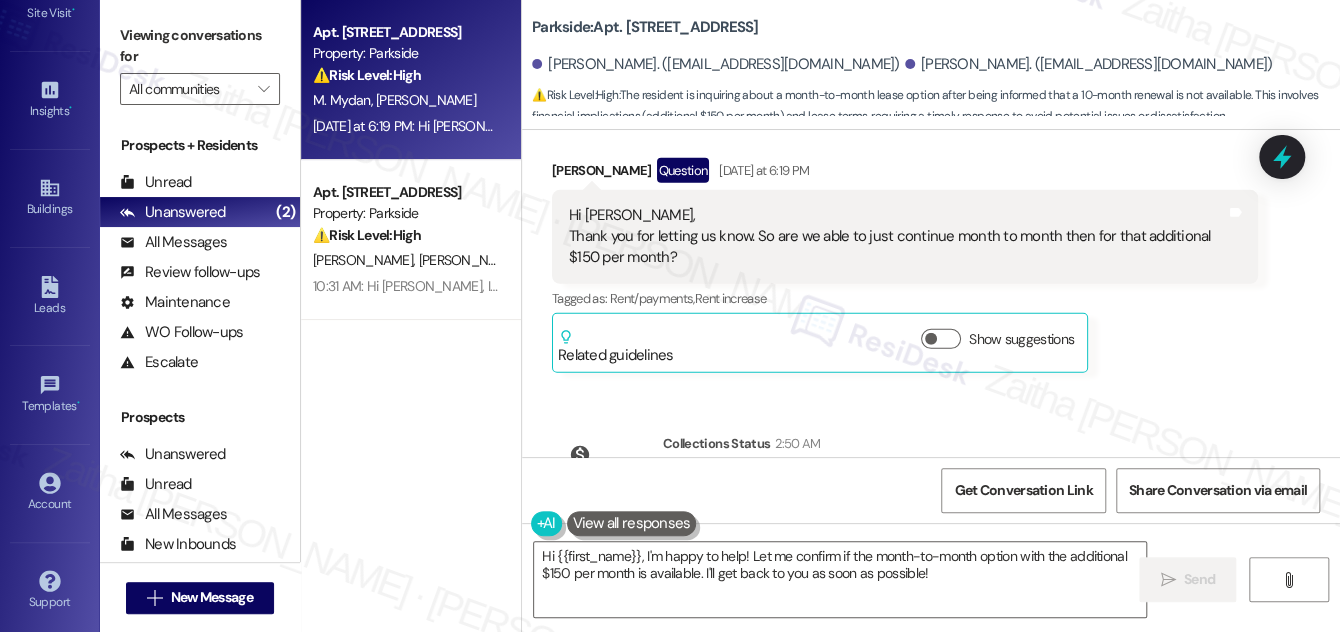 scroll, scrollTop: 6565, scrollLeft: 0, axis: vertical 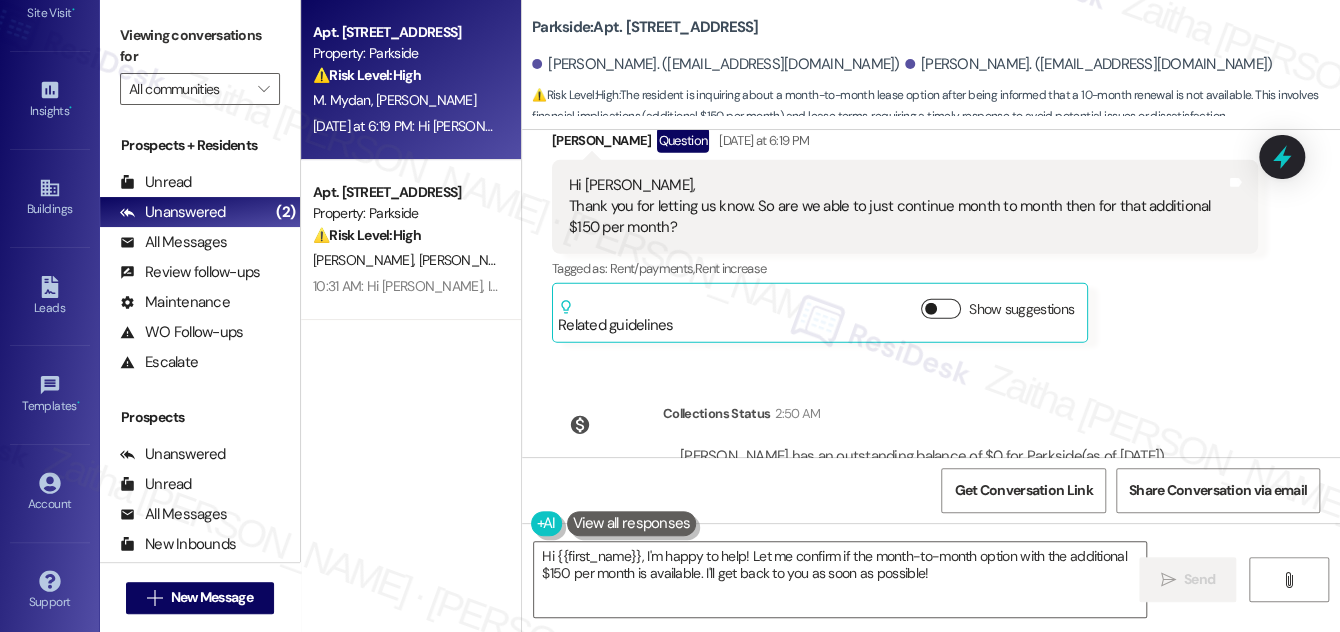 click on "Show suggestions" at bounding box center [941, 309] 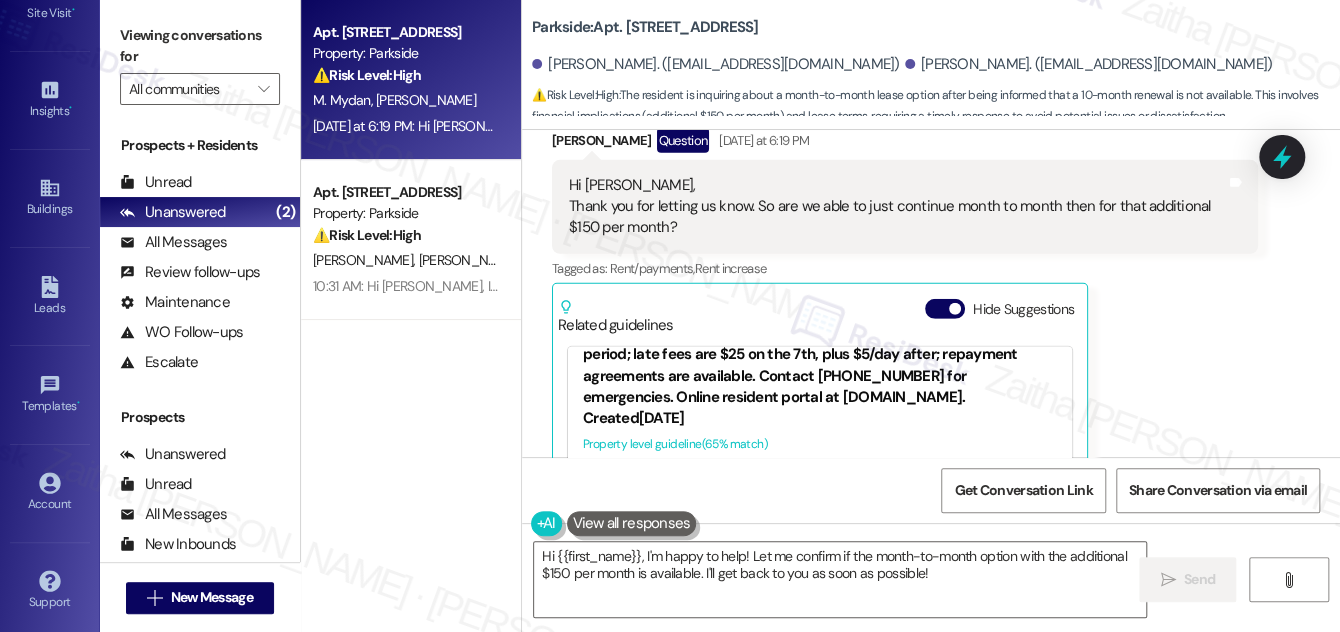 scroll, scrollTop: 181, scrollLeft: 0, axis: vertical 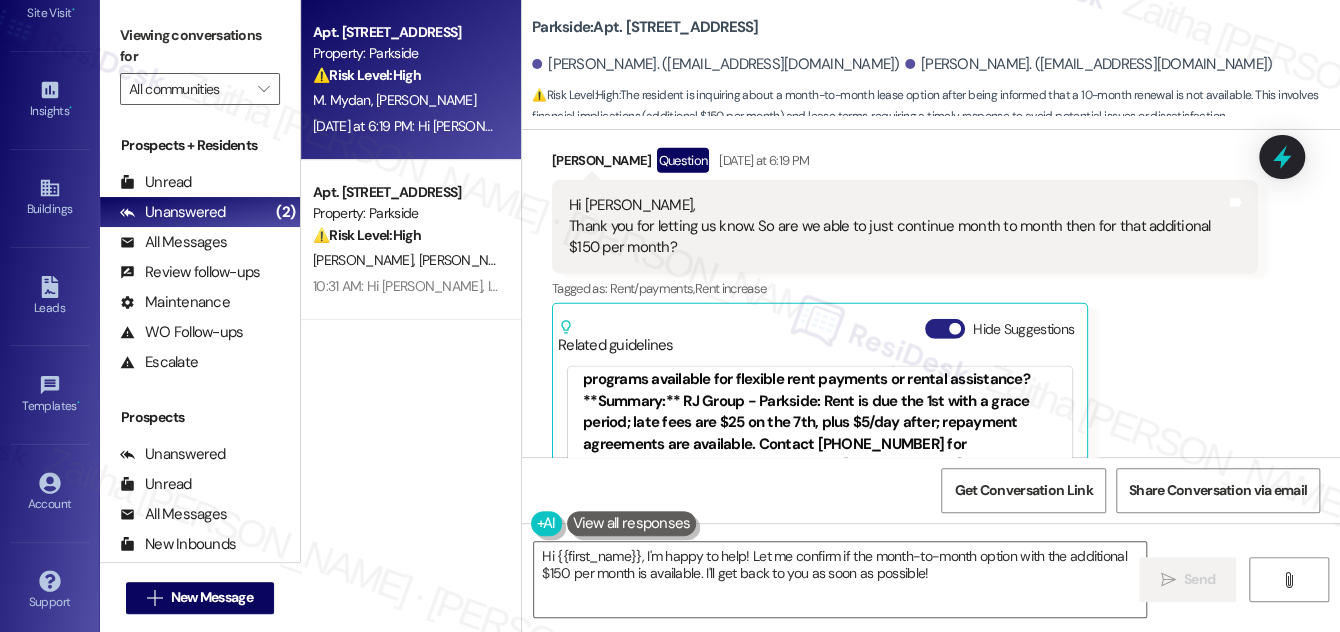 click on "Hide Suggestions" at bounding box center (945, 329) 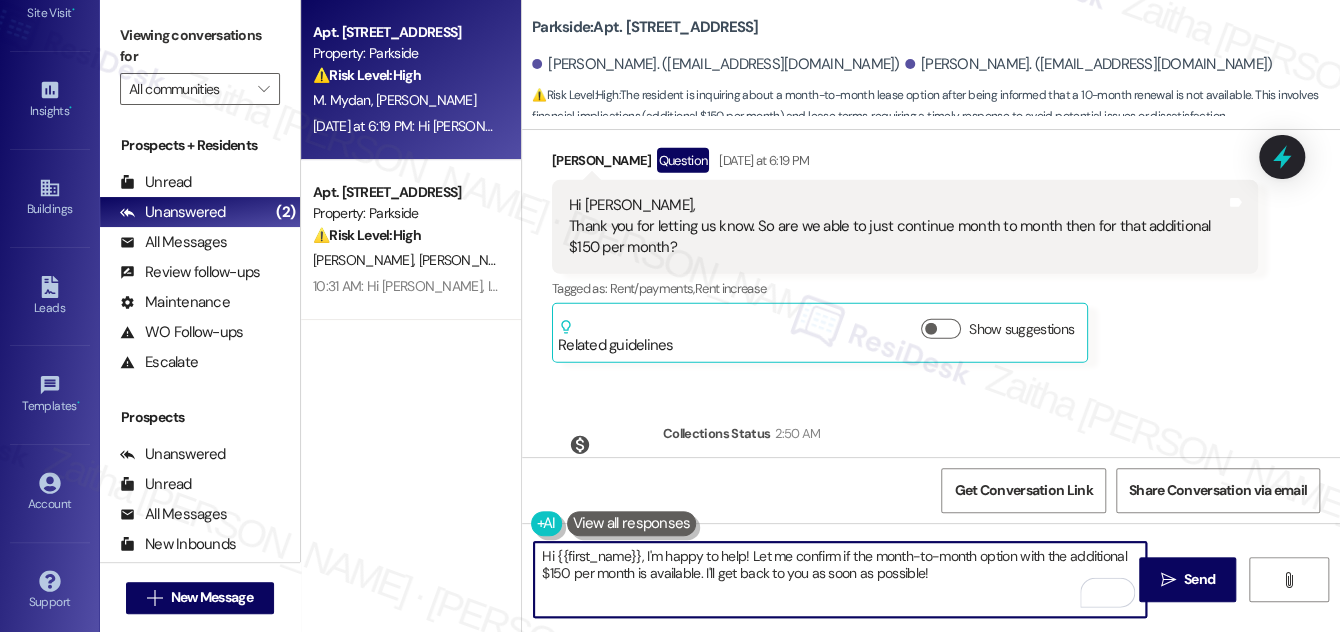 drag, startPoint x: 540, startPoint y: 554, endPoint x: 747, endPoint y: 558, distance: 207.03865 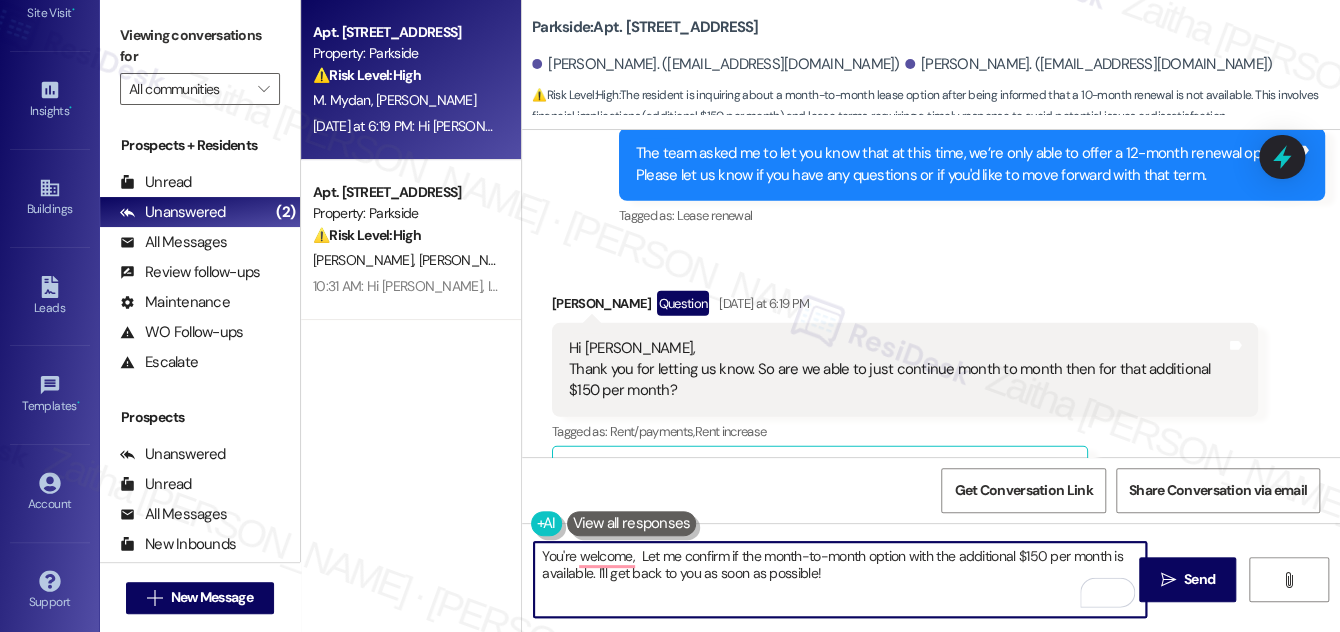 scroll, scrollTop: 6363, scrollLeft: 0, axis: vertical 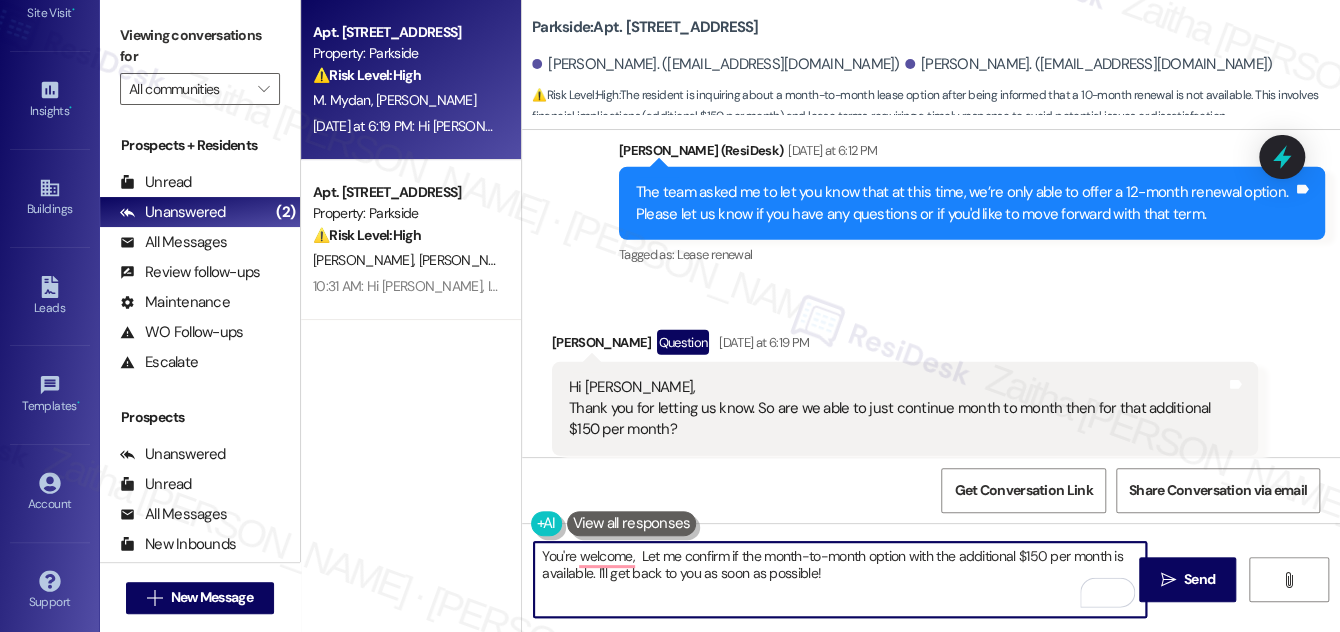 click on "[PERSON_NAME] Question [DATE] at 6:19 PM" at bounding box center (905, 346) 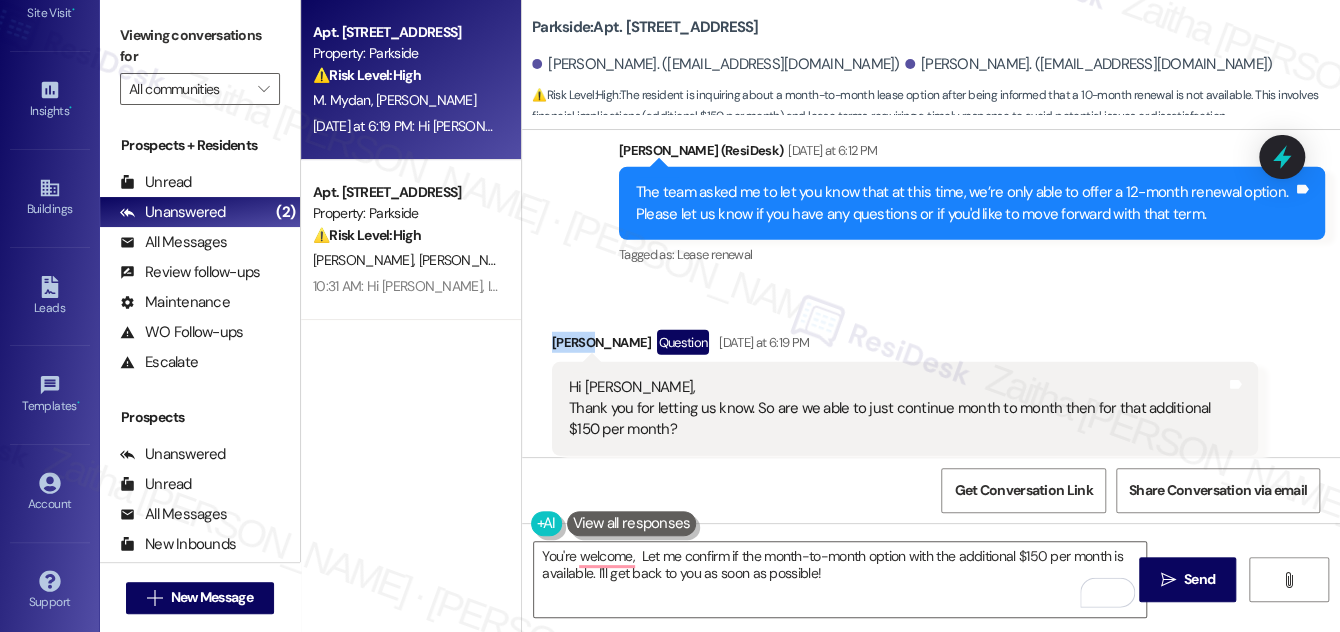 click on "[PERSON_NAME] Question [DATE] at 6:19 PM" at bounding box center [905, 346] 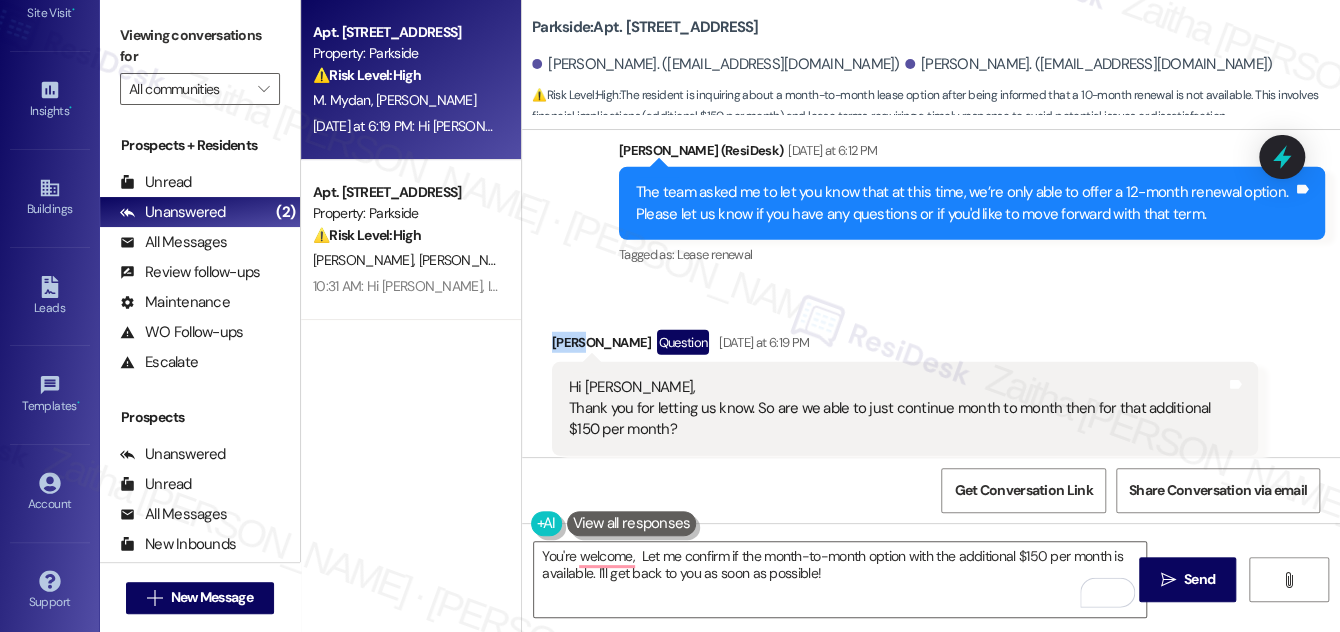 copy on "[PERSON_NAME]" 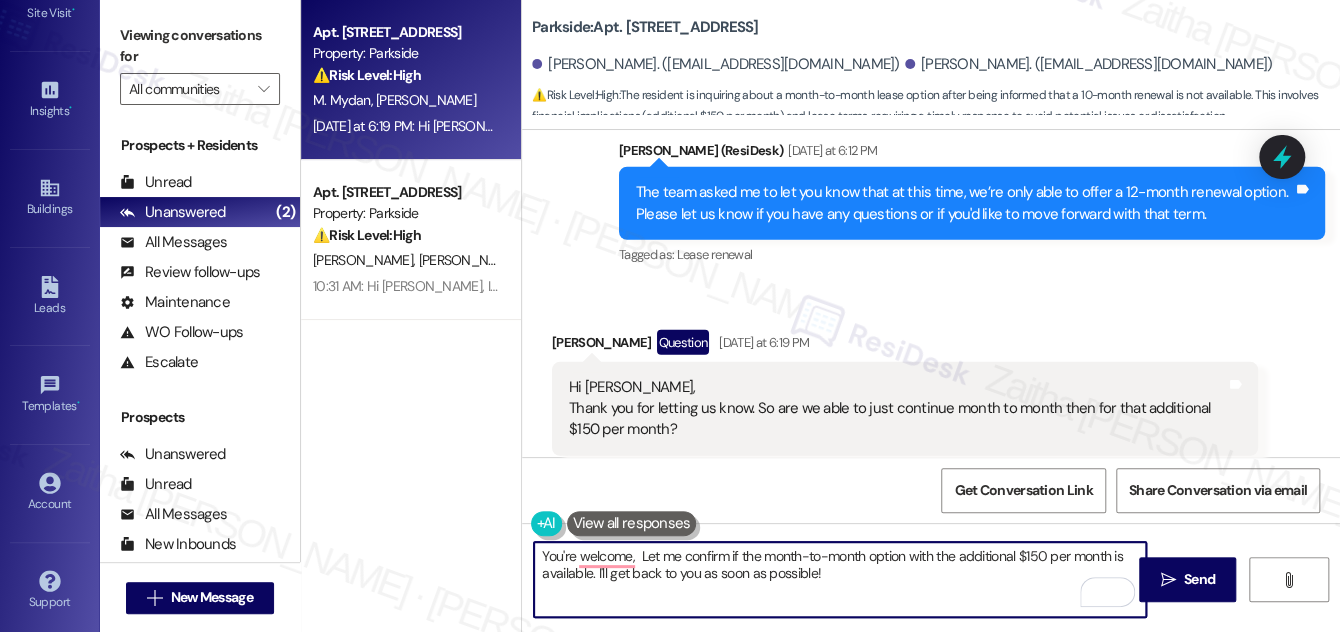 click on "You're welcome,  Let me confirm if the month-to-month option with the additional $150 per month is available. I'll get back to you as soon as possible!" at bounding box center [840, 579] 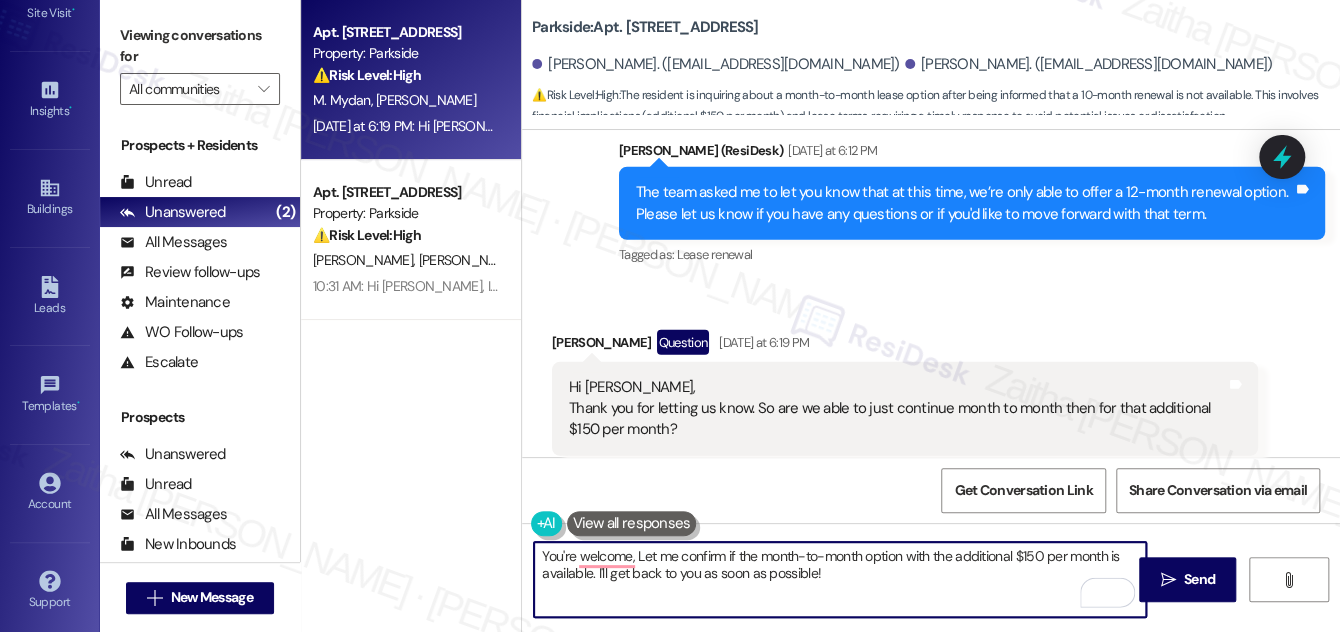 paste on "ighLe" 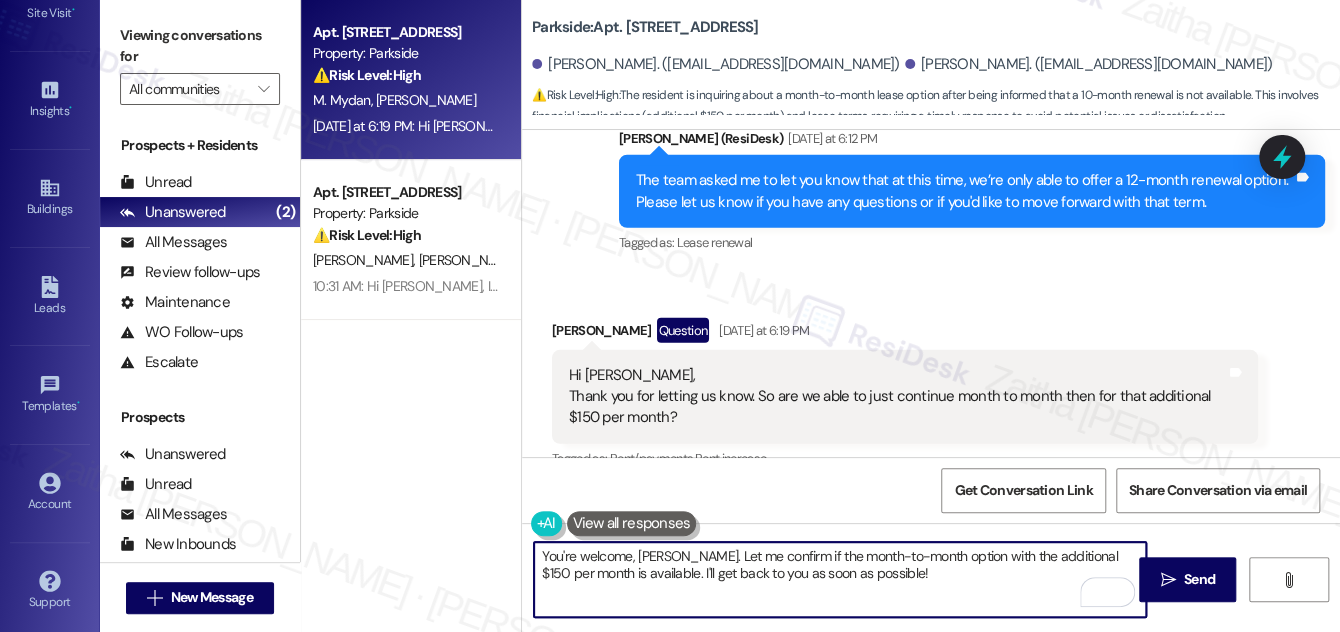 scroll, scrollTop: 6363, scrollLeft: 0, axis: vertical 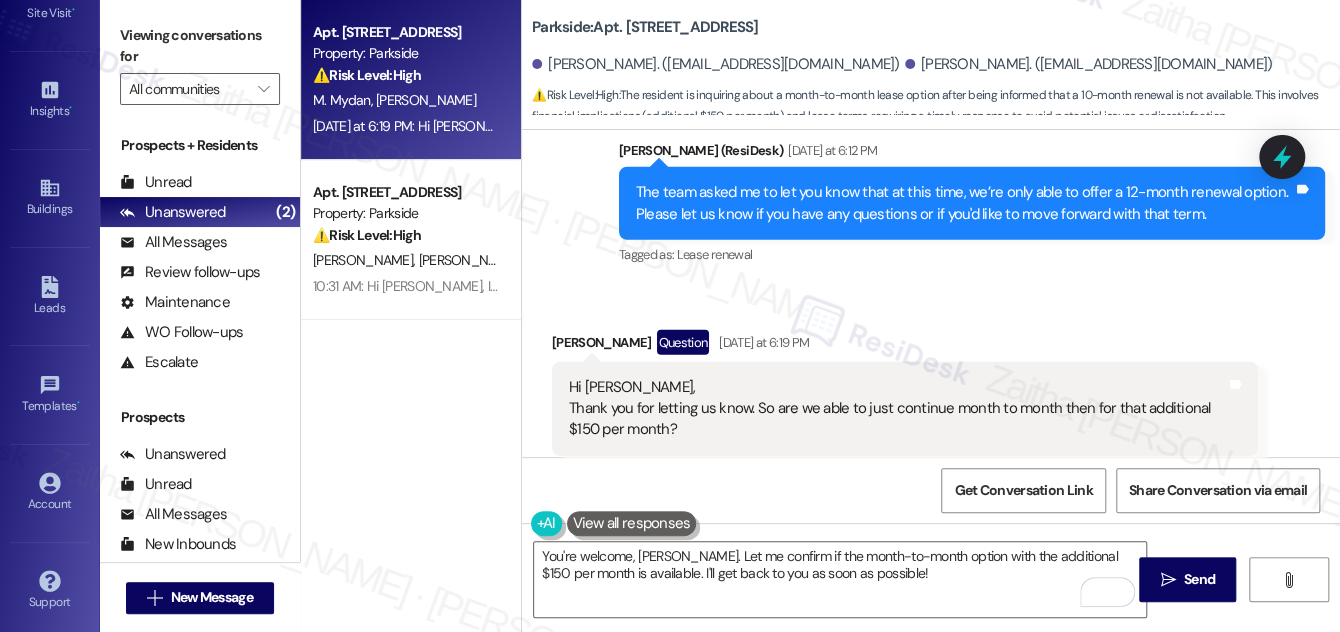 click on "Hi [PERSON_NAME],
Thank you for letting us know.  So are we able to just continue month to month then for that additional $150 per month?" at bounding box center [897, 409] 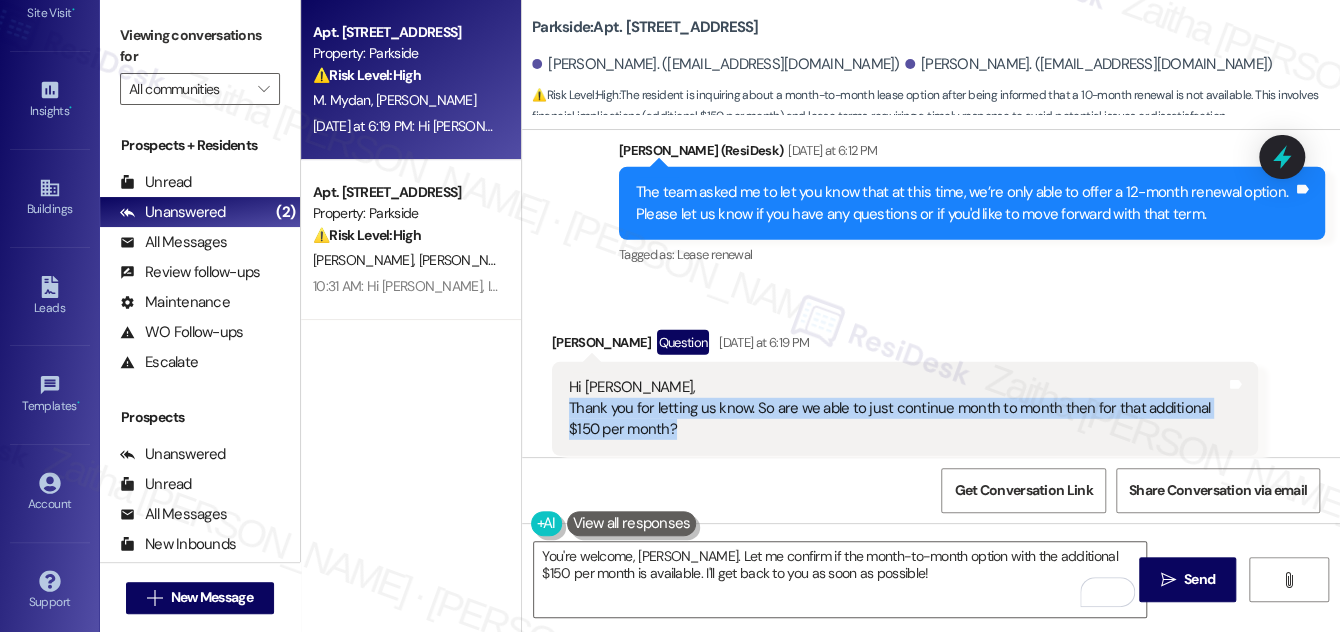 drag, startPoint x: 564, startPoint y: 324, endPoint x: 688, endPoint y: 351, distance: 126.90548 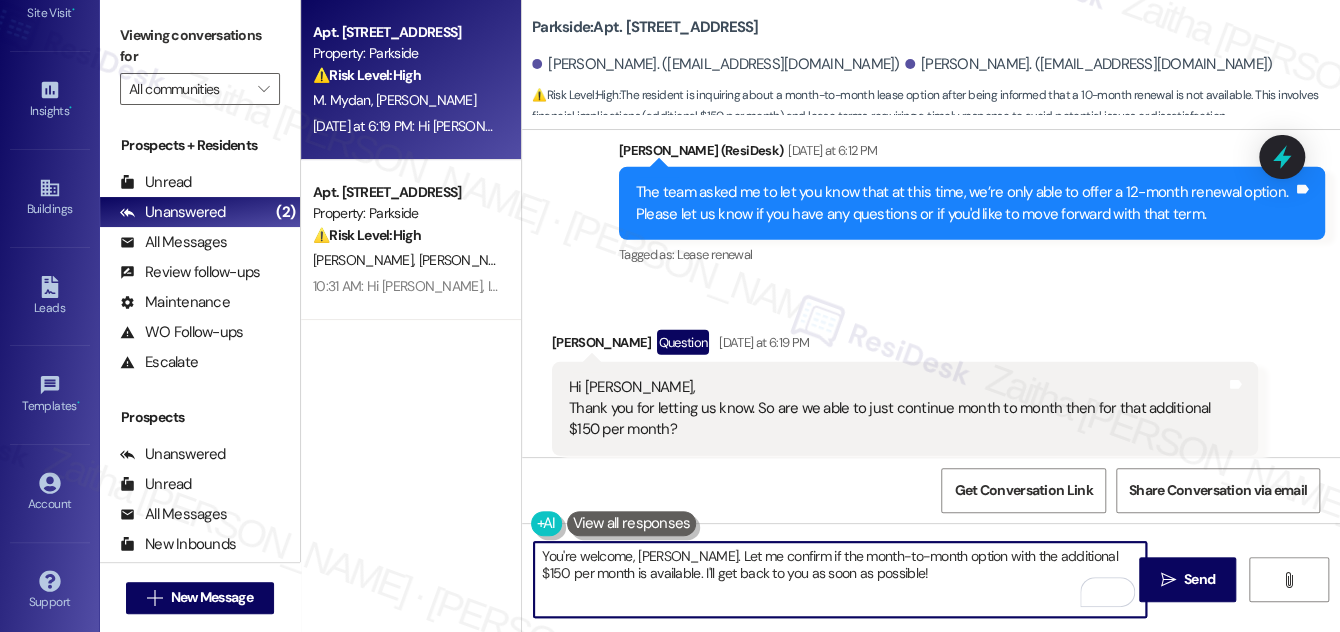 click on "You're welcome, [PERSON_NAME]. Let me confirm if the month-to-month option with the additional $150 per month is available. I'll get back to you as soon as possible!" at bounding box center [840, 579] 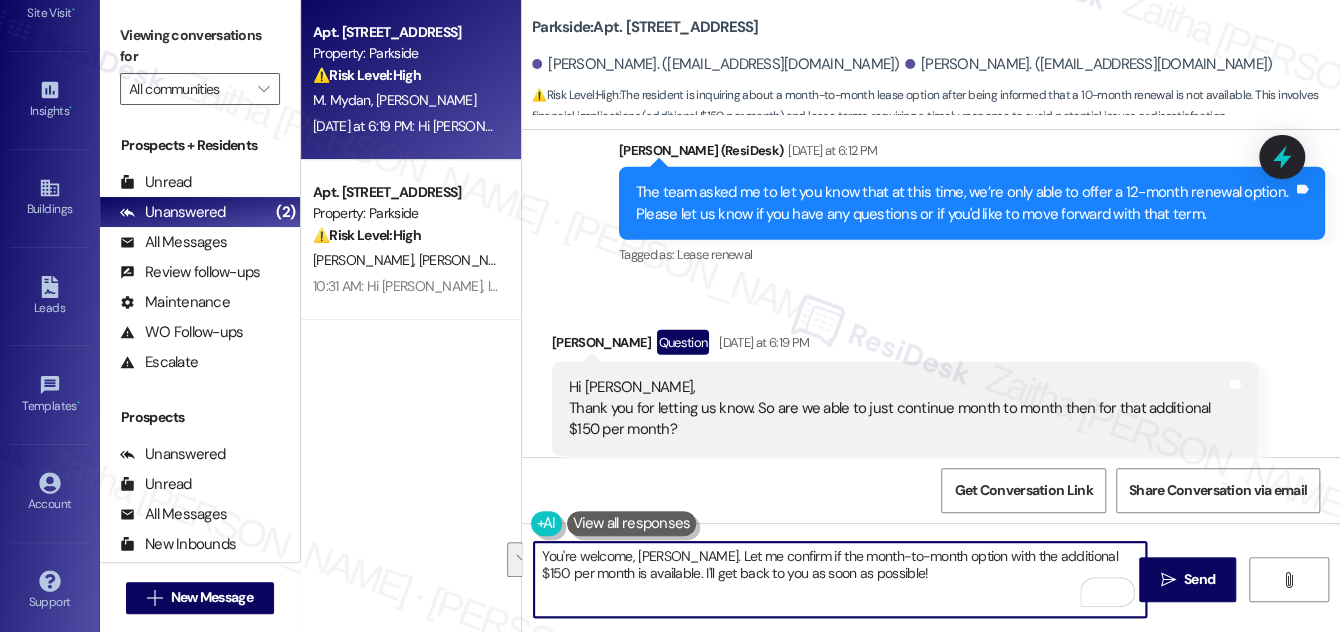 drag, startPoint x: 760, startPoint y: 554, endPoint x: 890, endPoint y: 579, distance: 132.38202 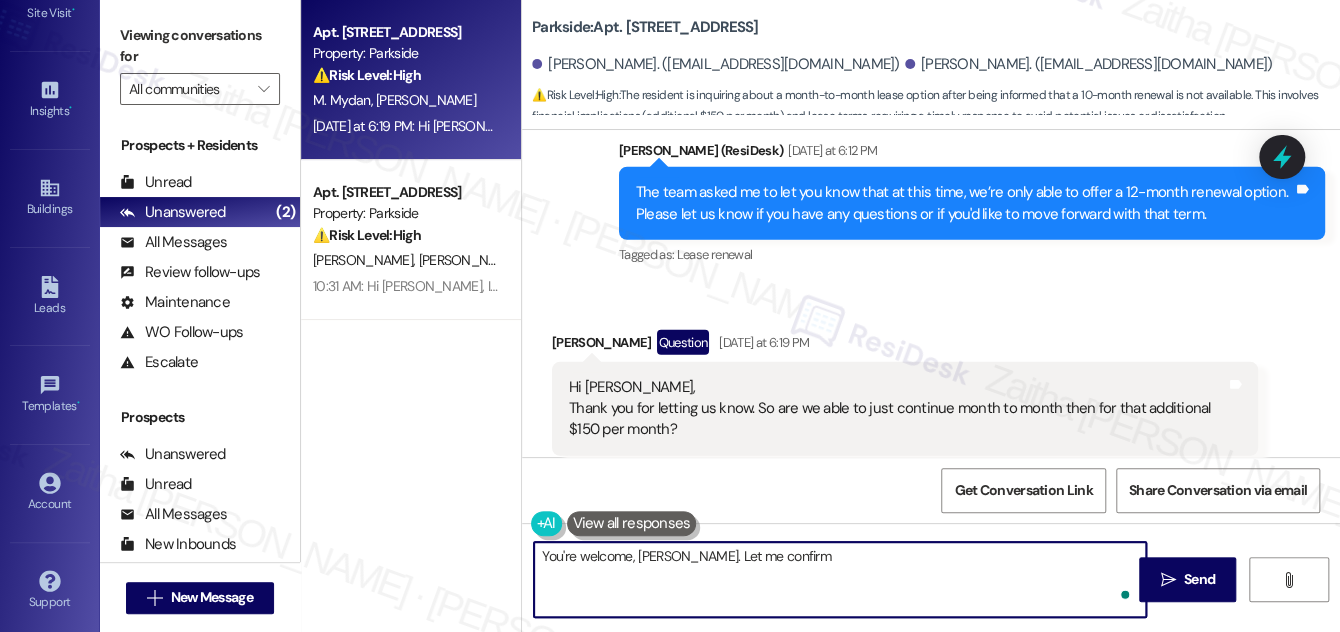 paste on "with the team first to make sure, and I’ll get back to you as soon as I have an update." 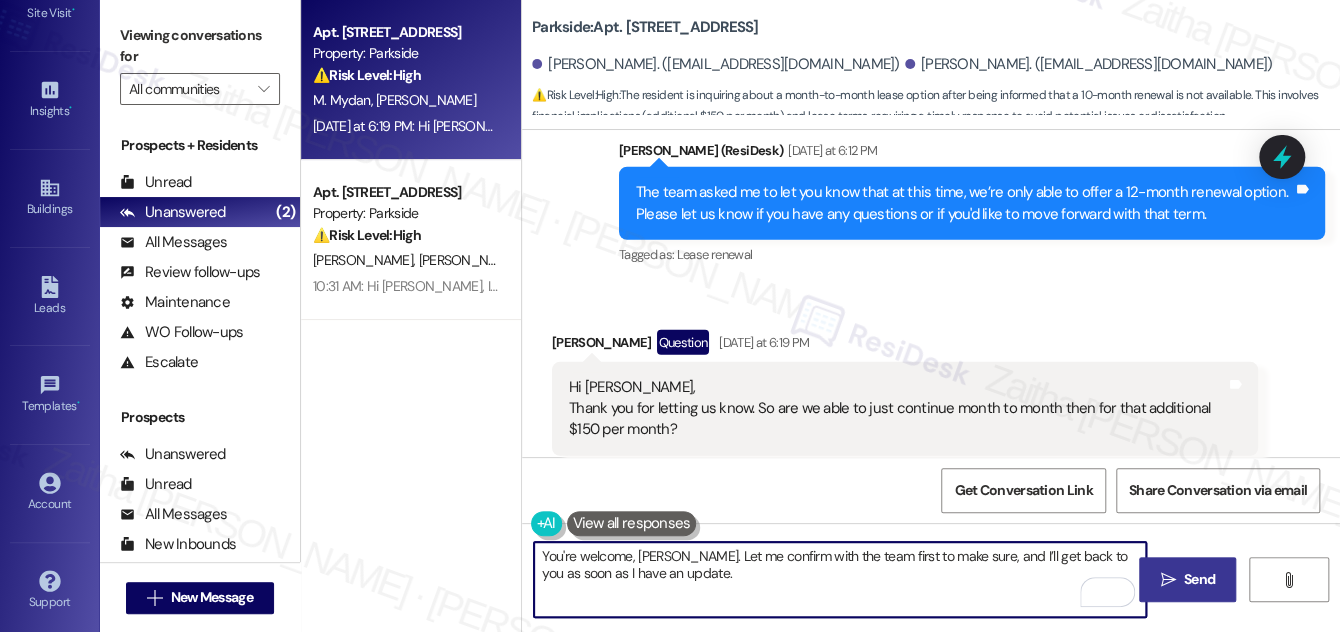 type on "You're welcome, [PERSON_NAME]. Let me confirm with the team first to make sure, and I’ll get back to you as soon as I have an update." 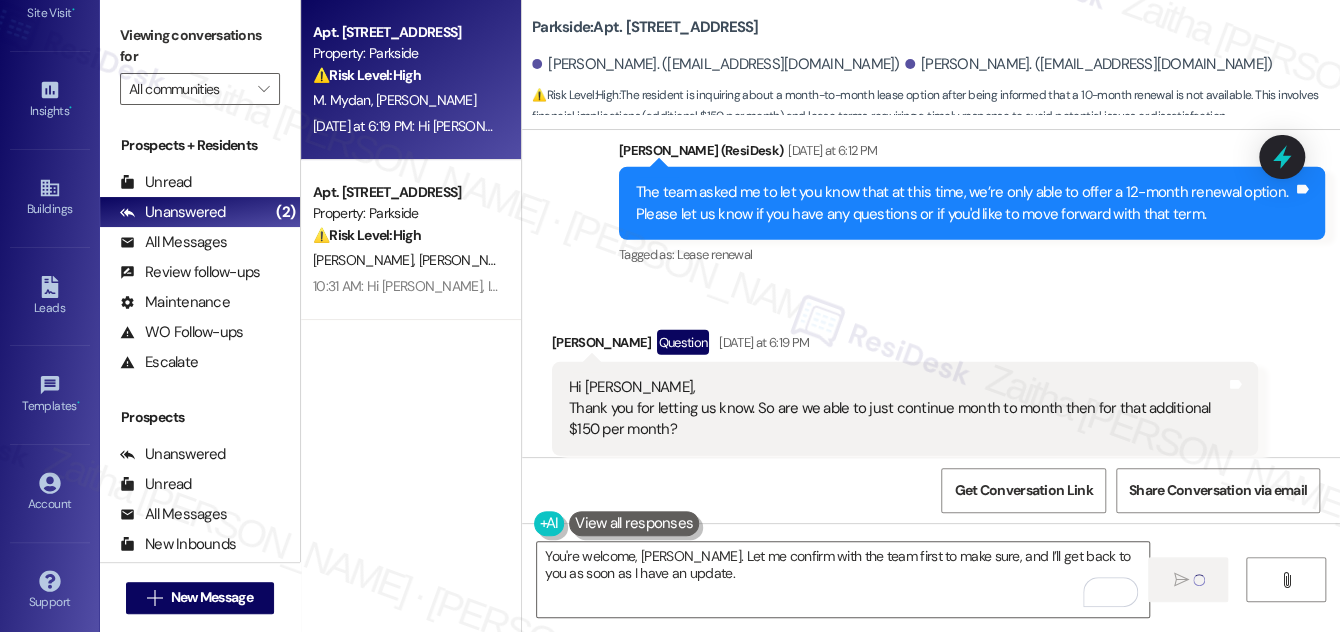type 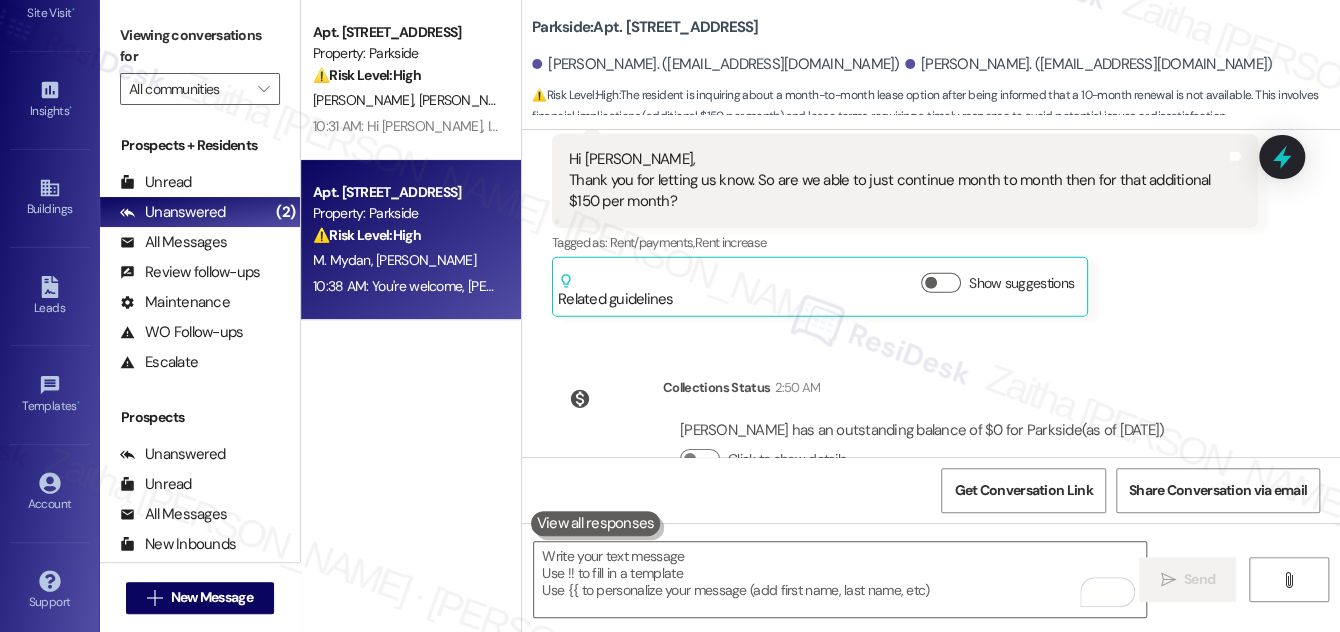 scroll, scrollTop: 6725, scrollLeft: 0, axis: vertical 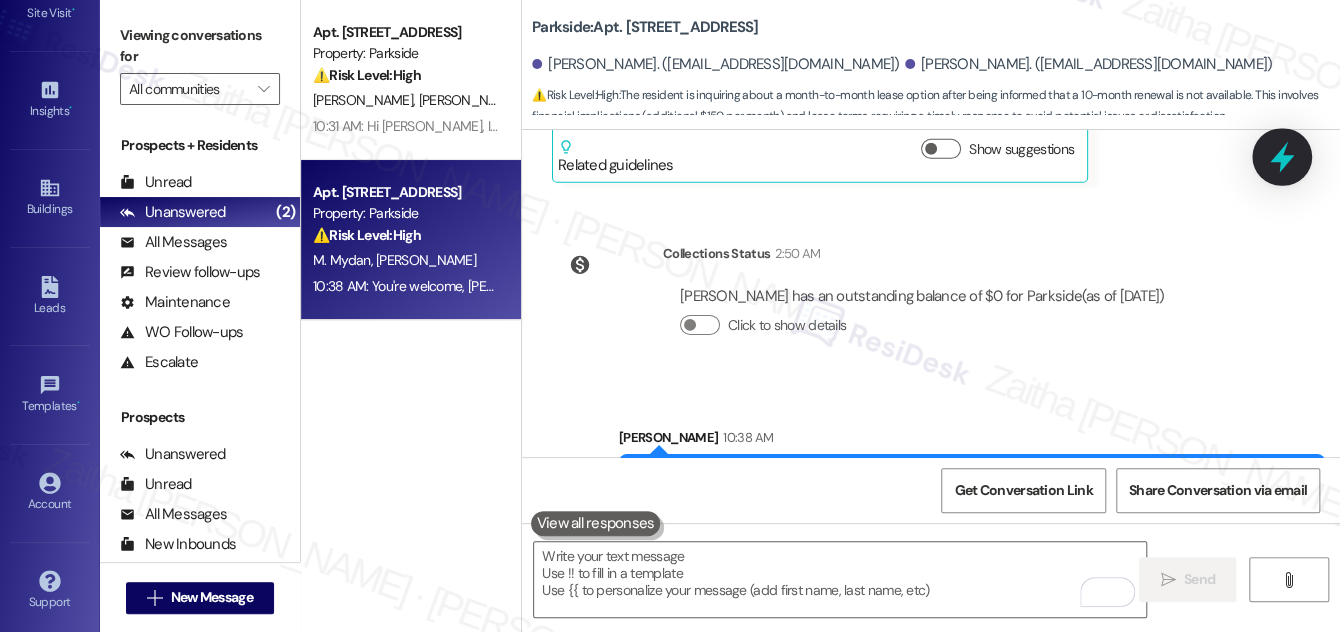 click 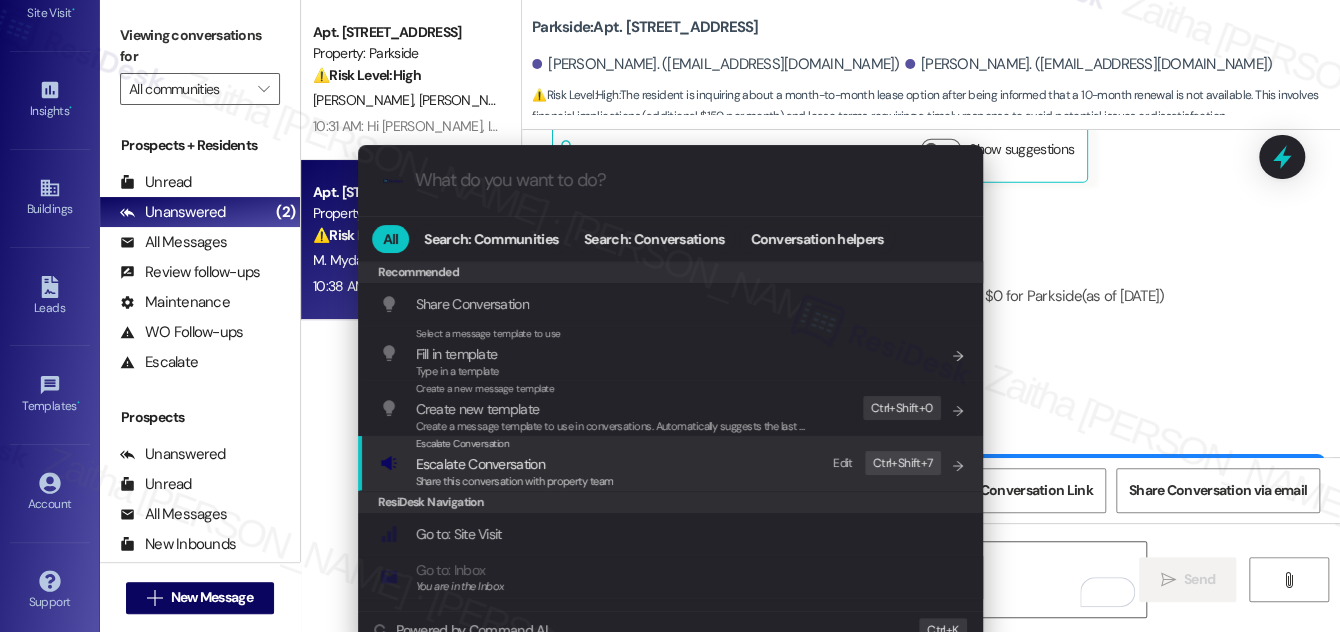 click on "Escalate Conversation" at bounding box center [480, 464] 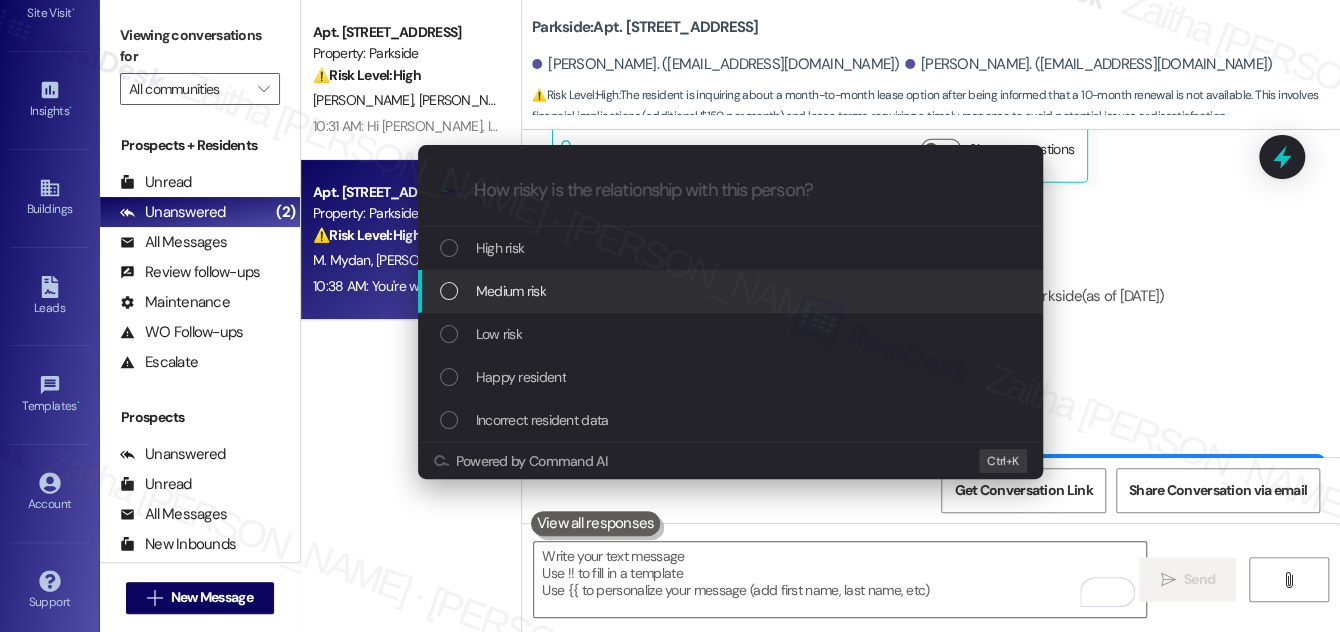 click on "Medium risk" at bounding box center (511, 291) 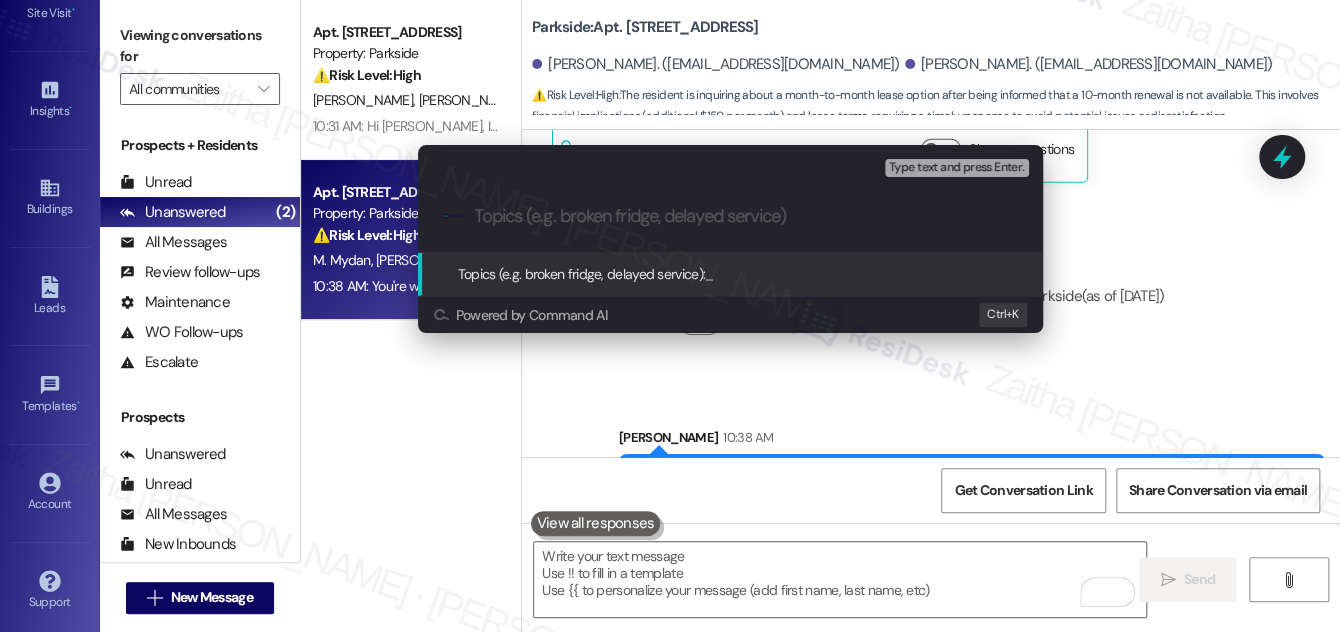 paste on "Month-to-Month Rate Confirmation" 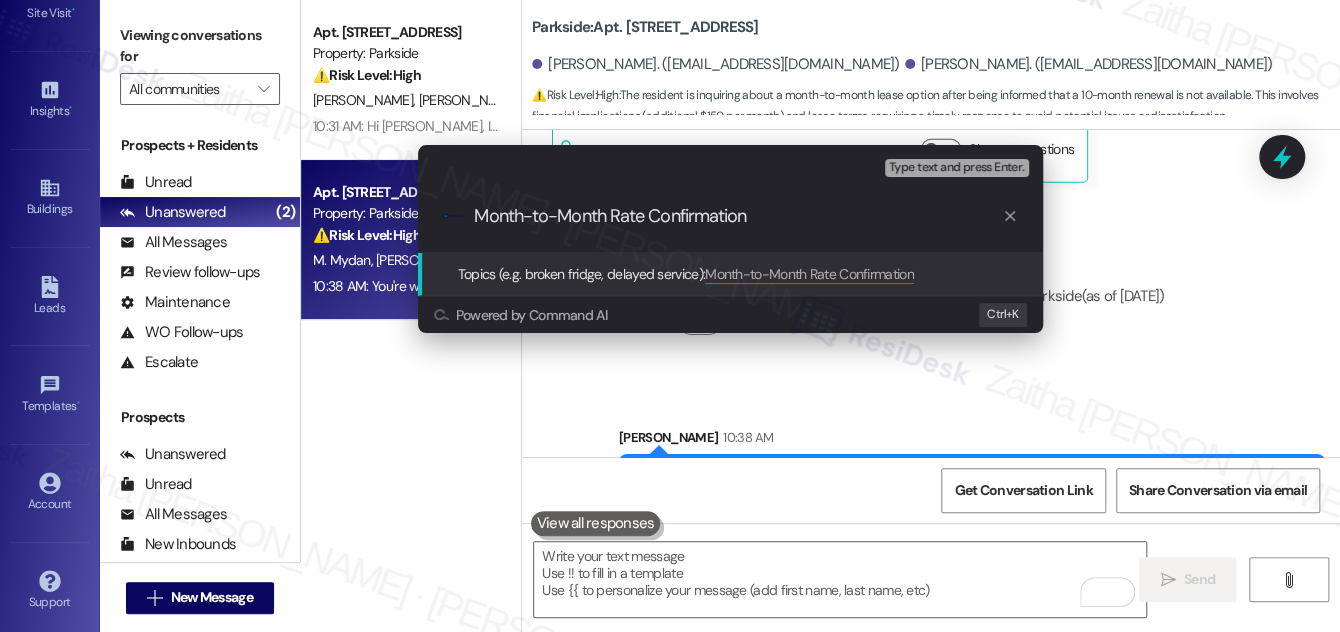 type 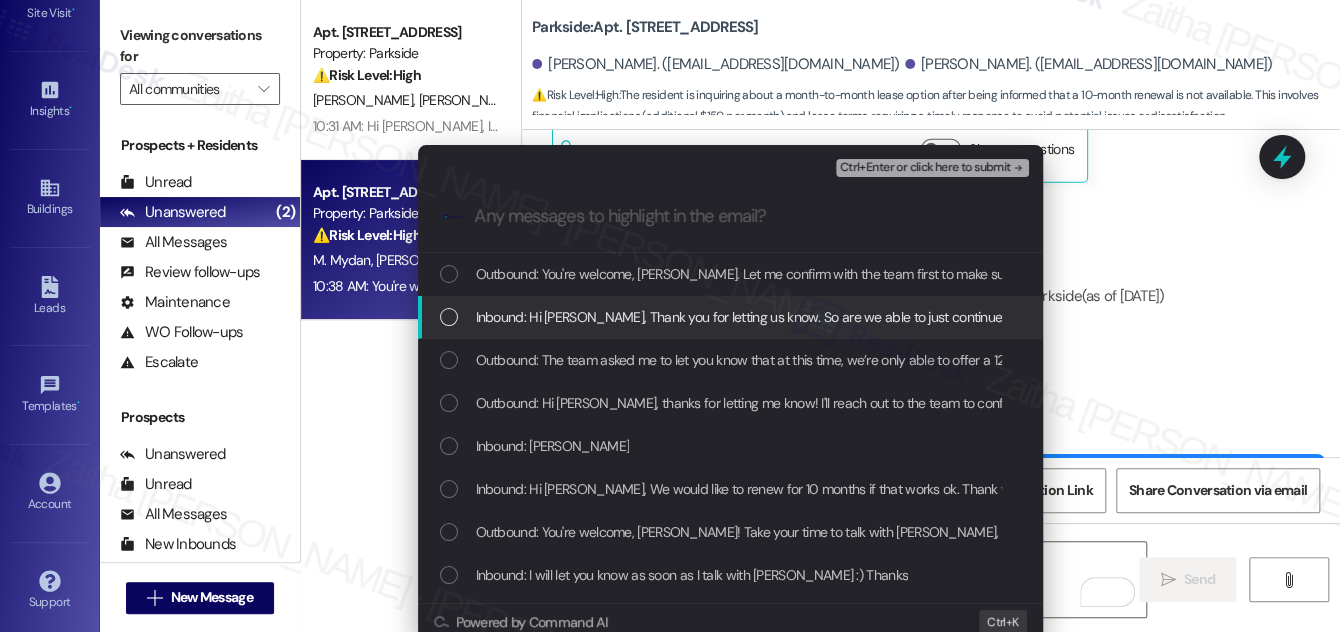 click at bounding box center [449, 317] 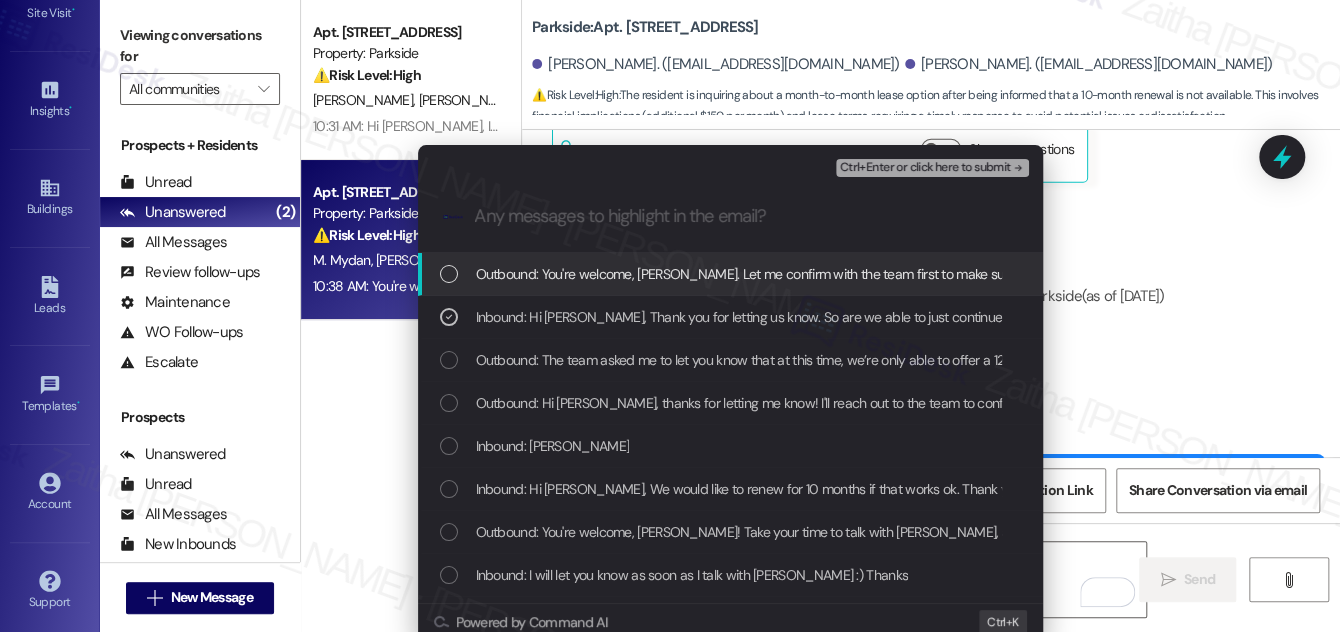 click on "Ctrl+Enter or click here to submit" at bounding box center (925, 168) 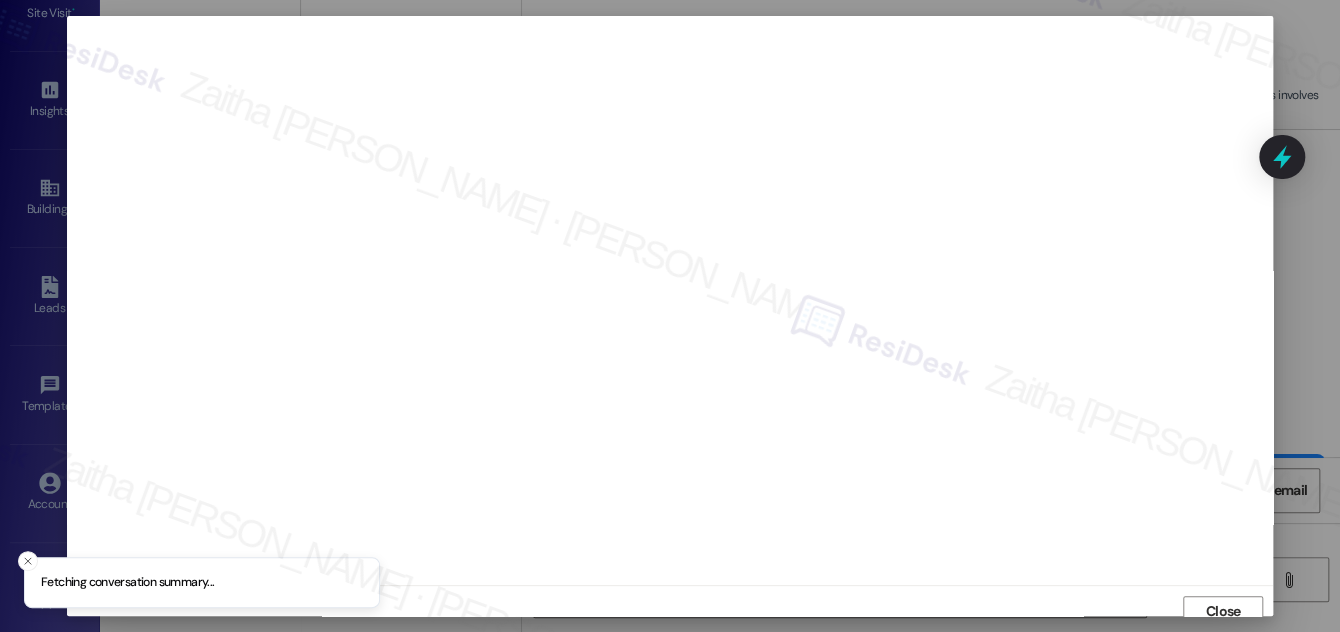 scroll, scrollTop: 11, scrollLeft: 0, axis: vertical 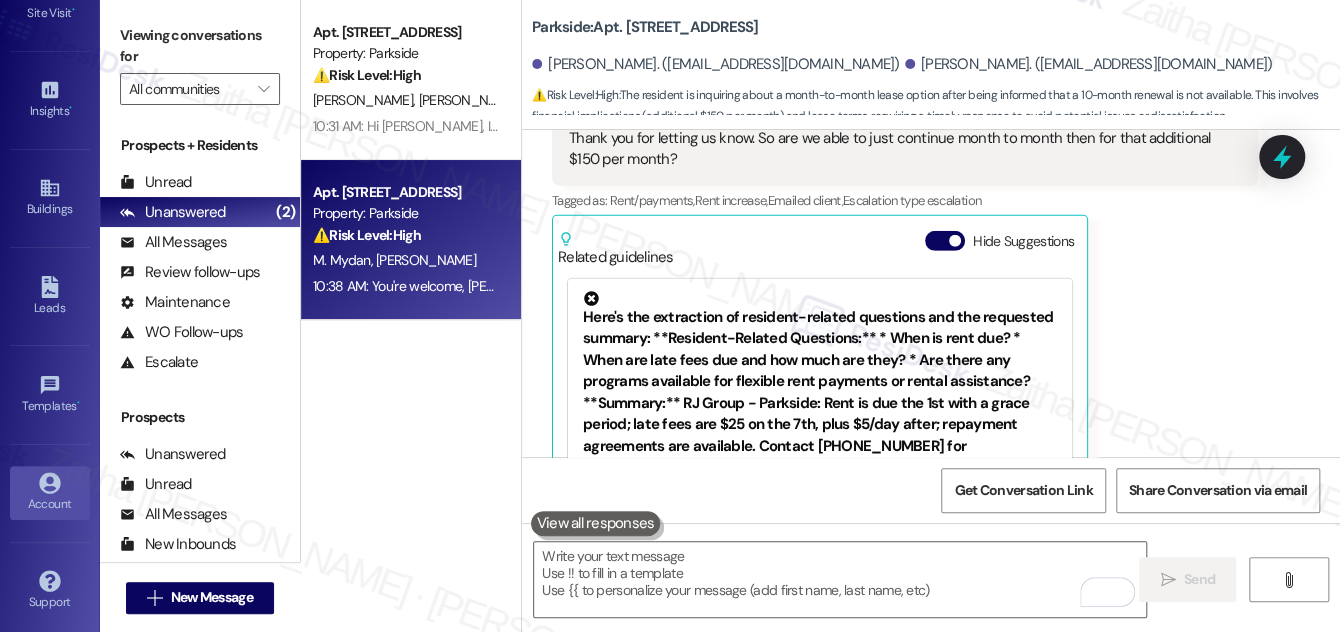 click on "Account" at bounding box center (50, 504) 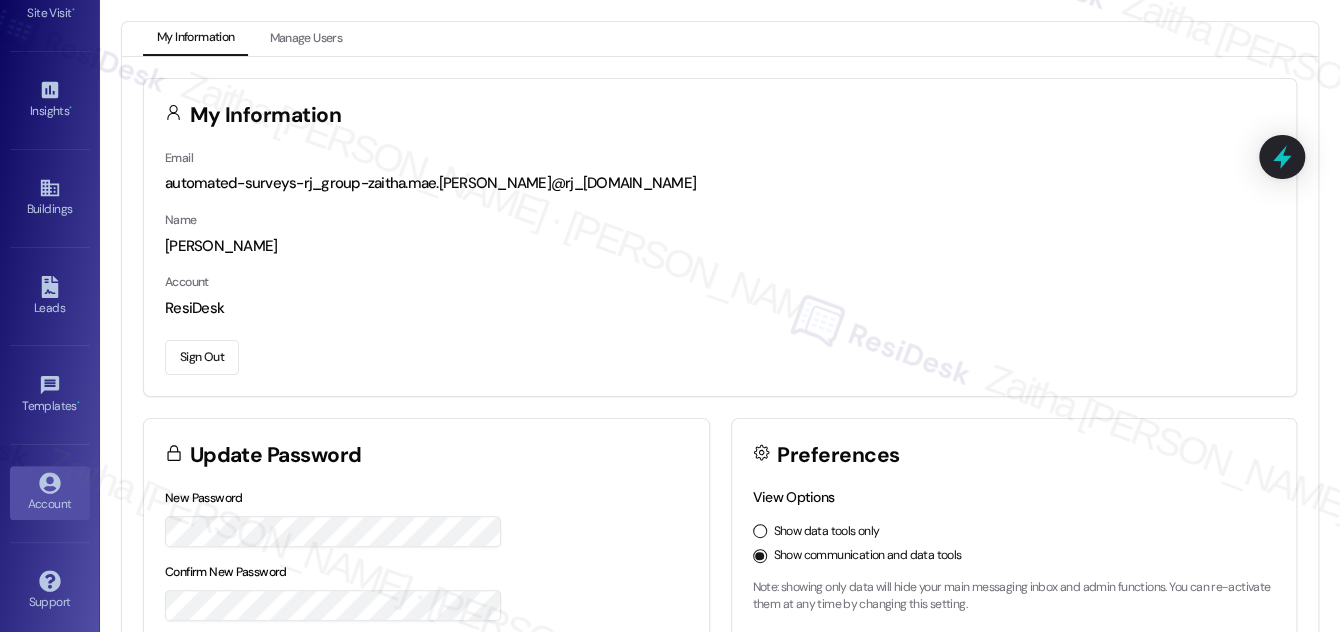 click on "Sign Out" at bounding box center [202, 357] 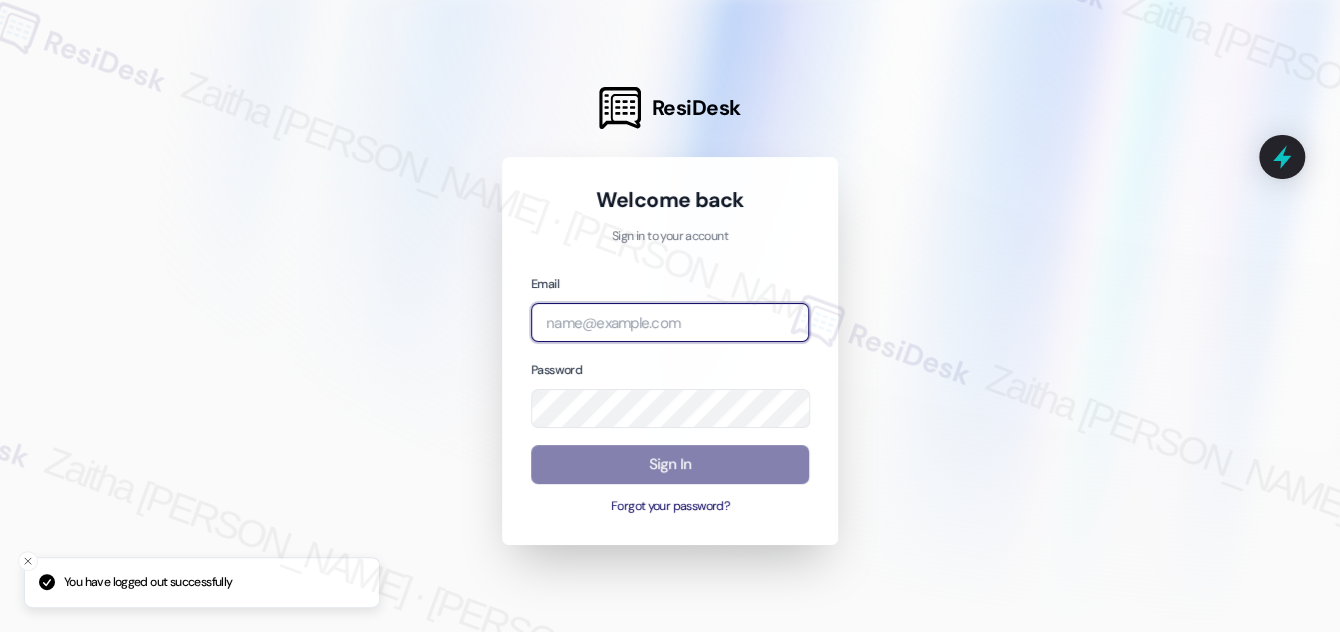 click at bounding box center [670, 322] 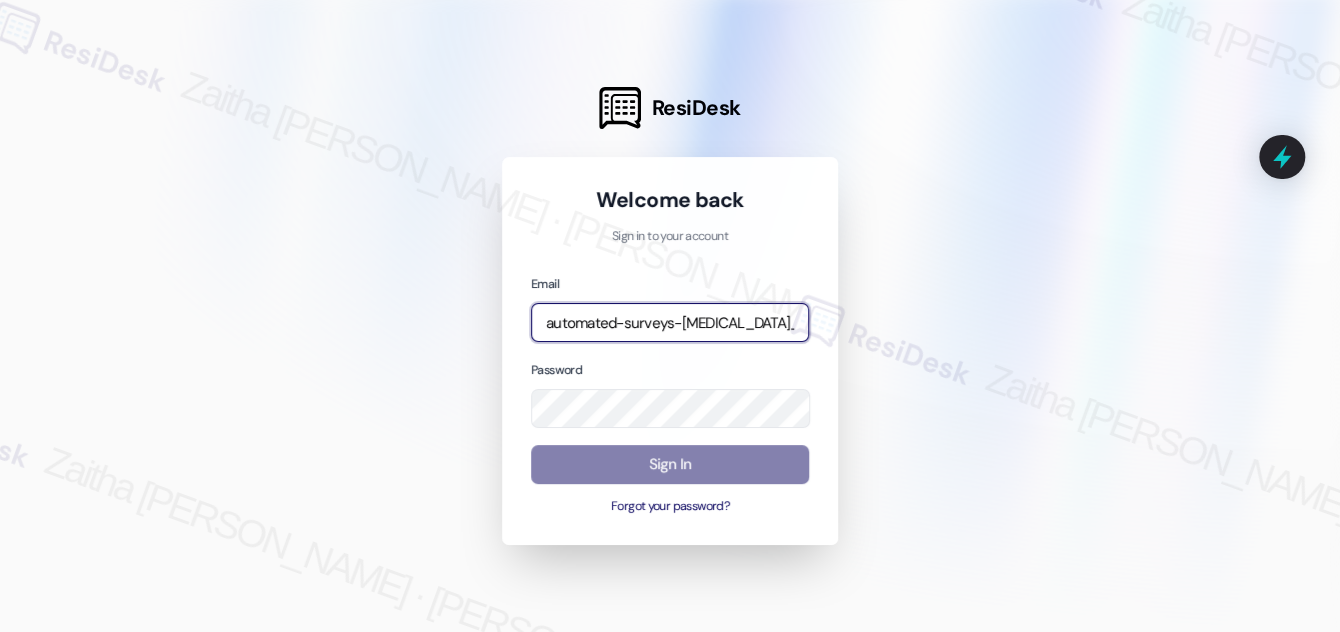 type on "automated-surveys-[MEDICAL_DATA]_formerly_regency-zaitha.mae.[PERSON_NAME]@[MEDICAL_DATA]_formerly_[DOMAIN_NAME]" 